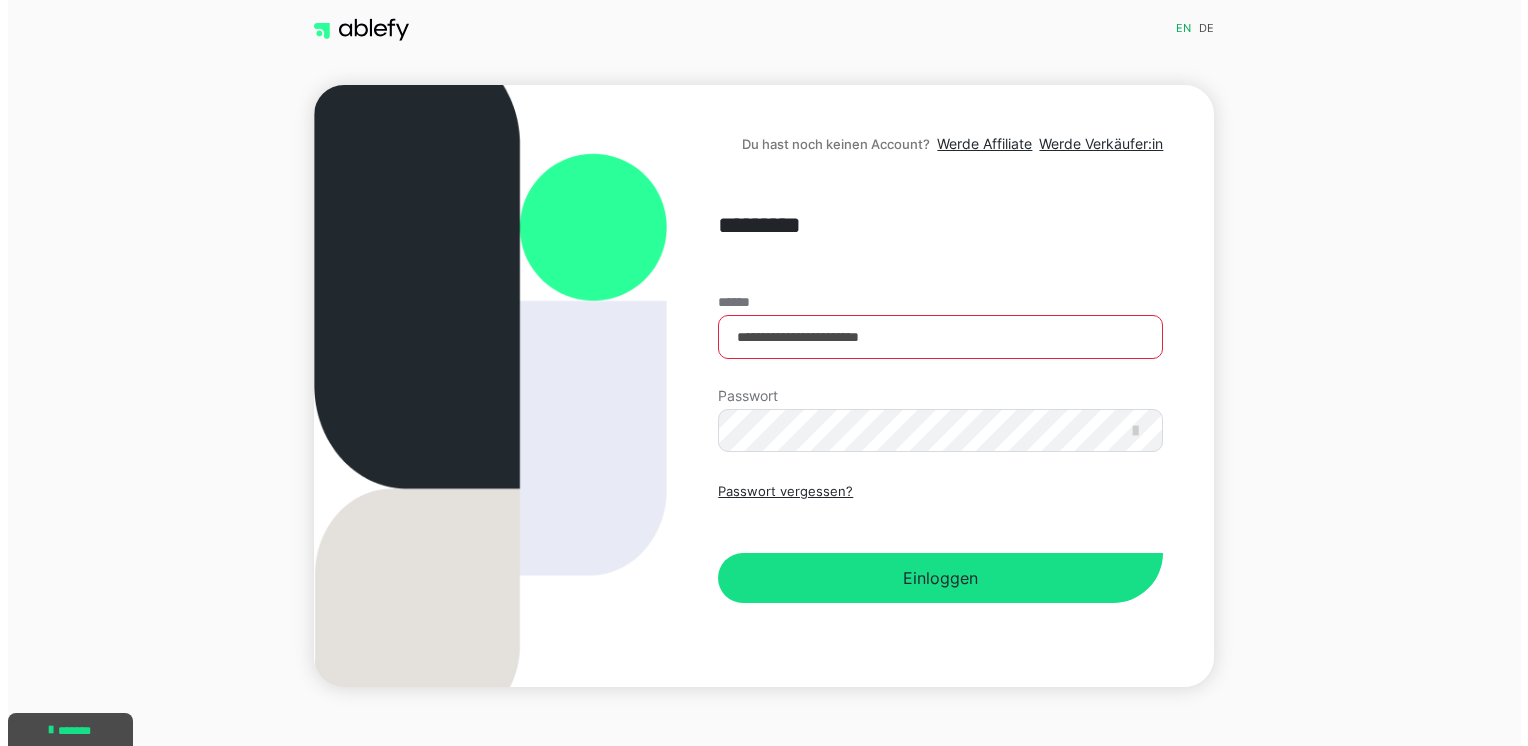 scroll, scrollTop: 0, scrollLeft: 0, axis: both 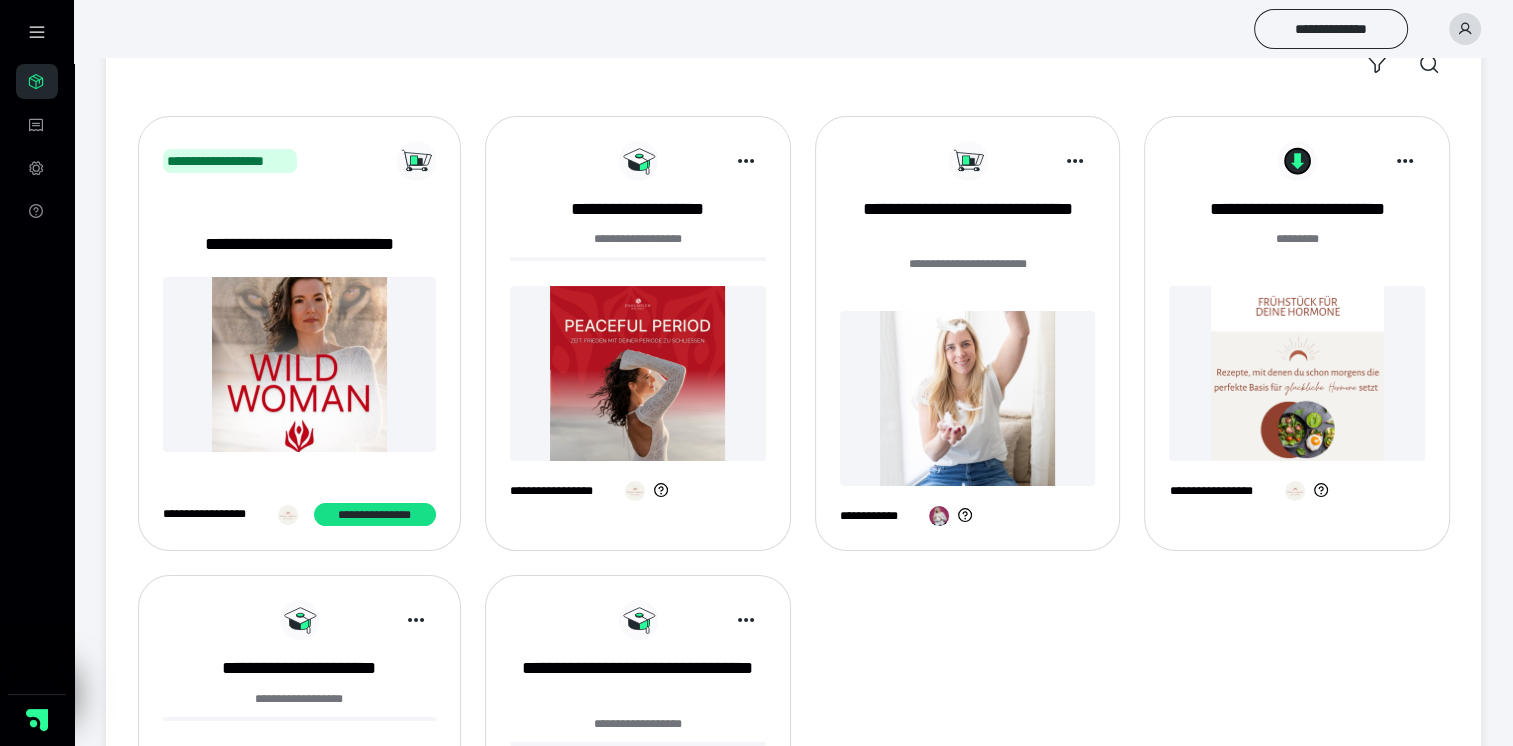 click at bounding box center (638, 373) 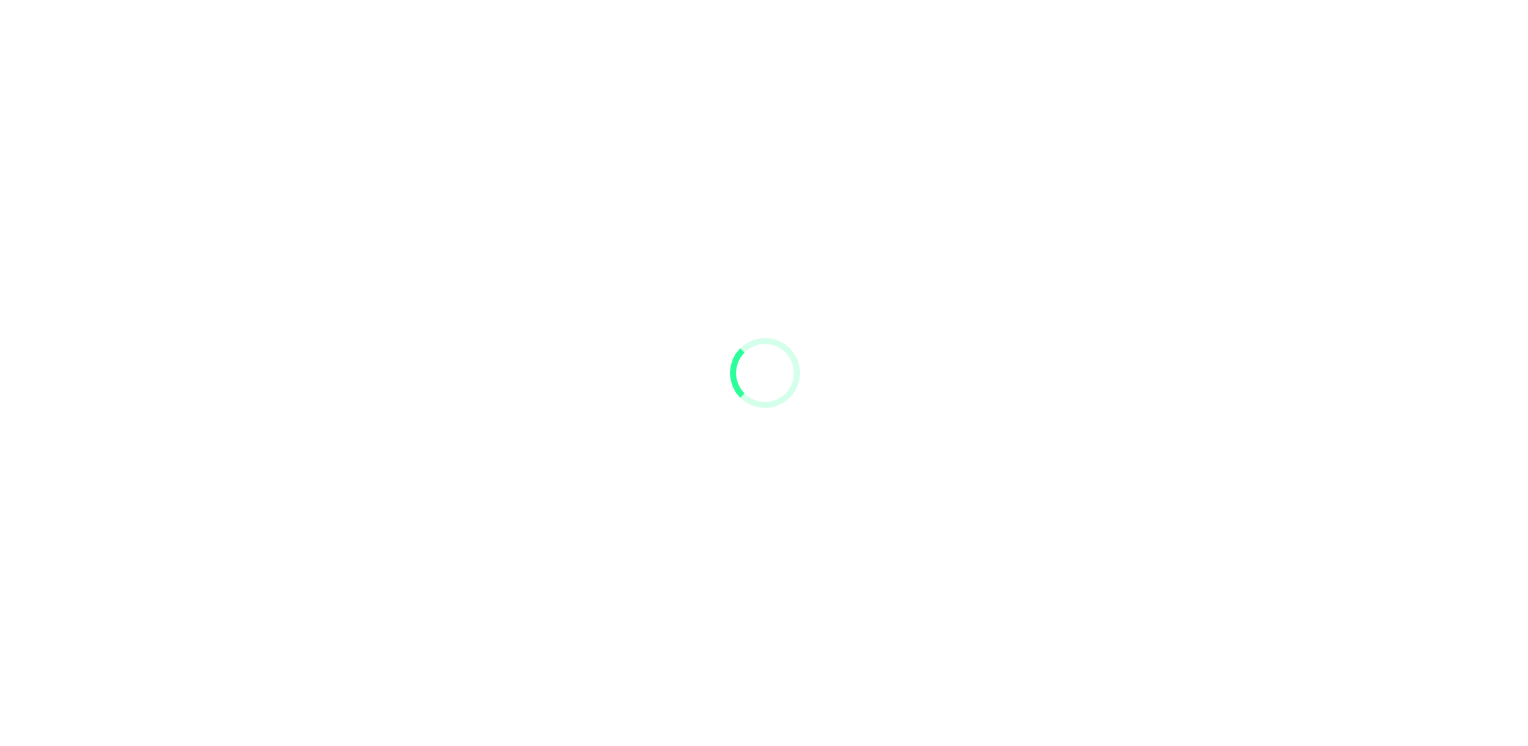 scroll, scrollTop: 0, scrollLeft: 0, axis: both 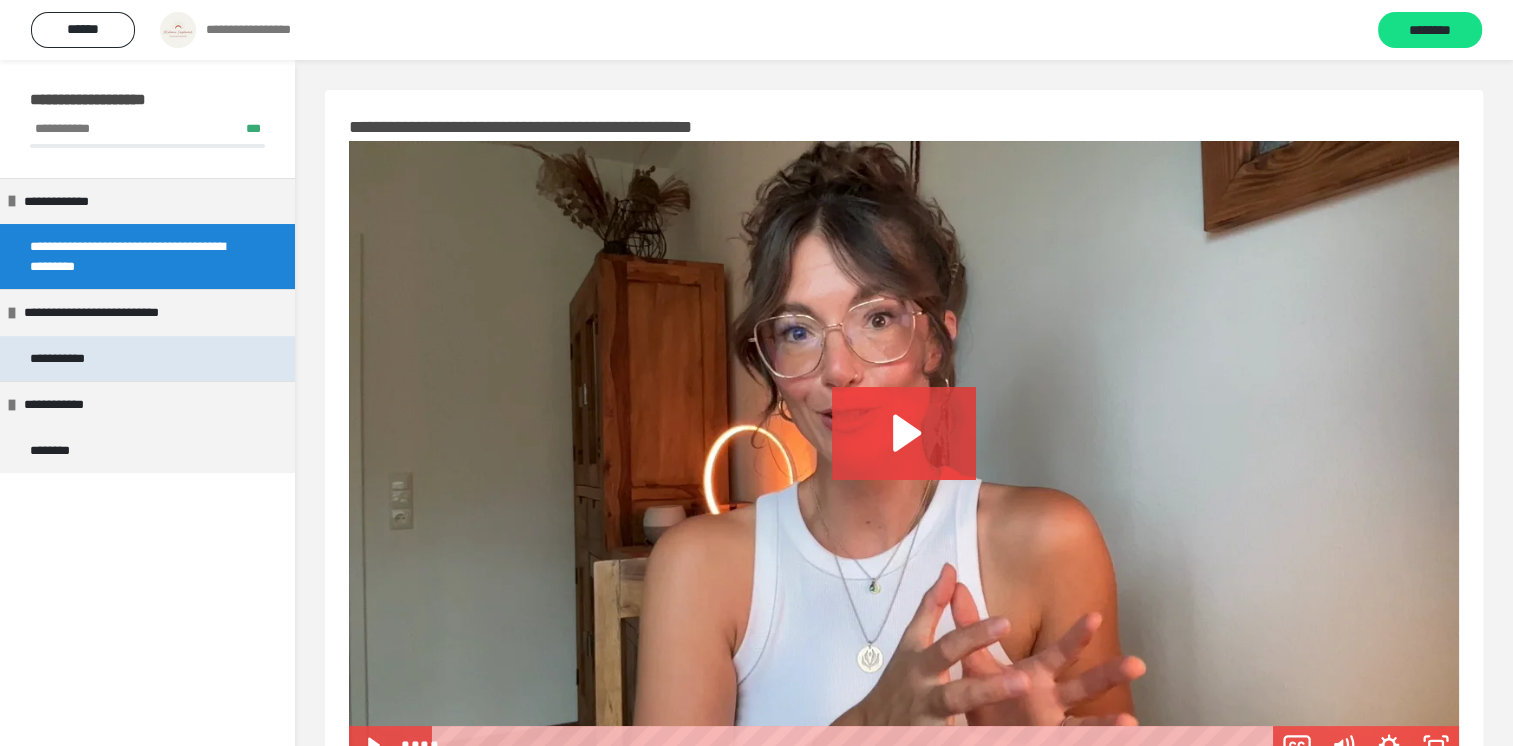 click on "**********" at bounding box center [67, 359] 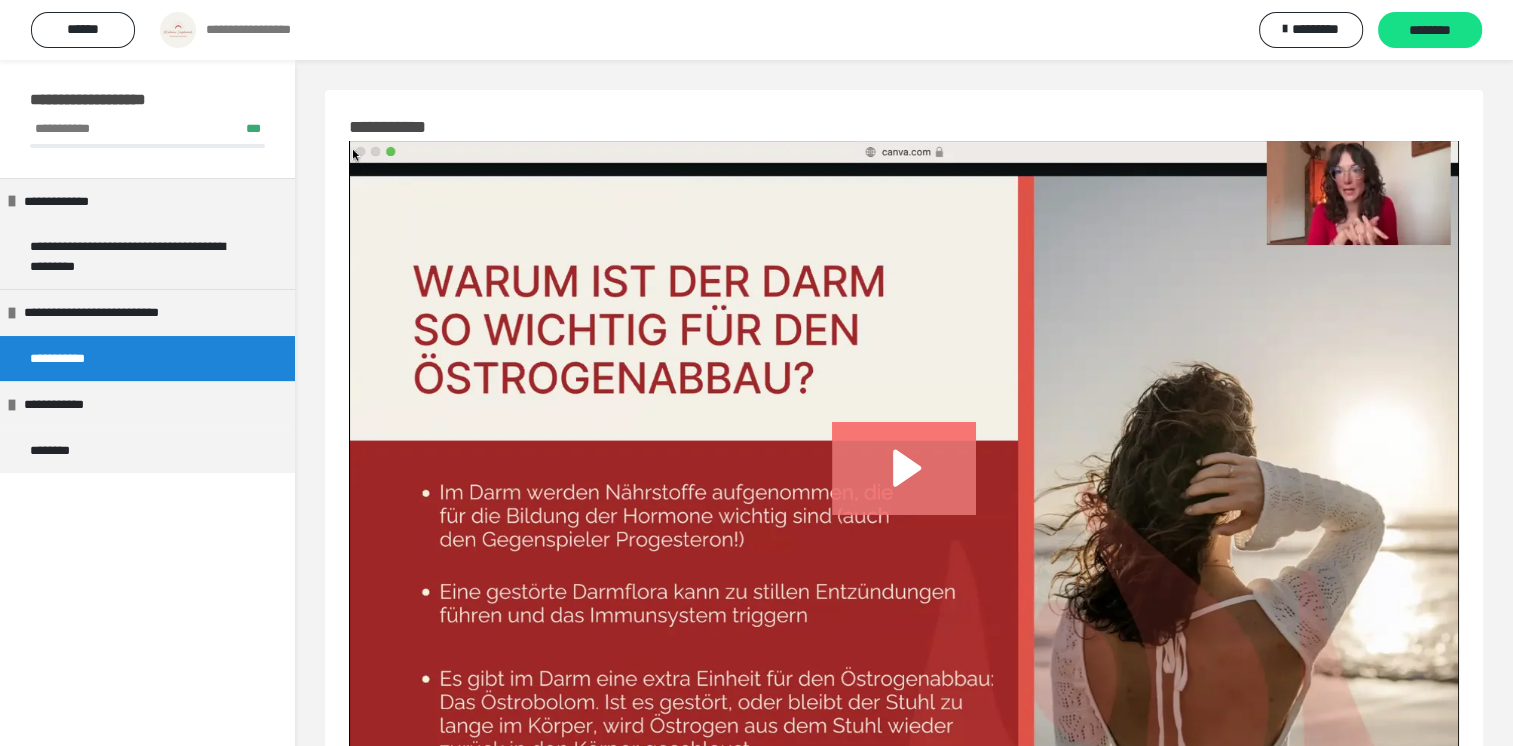 click 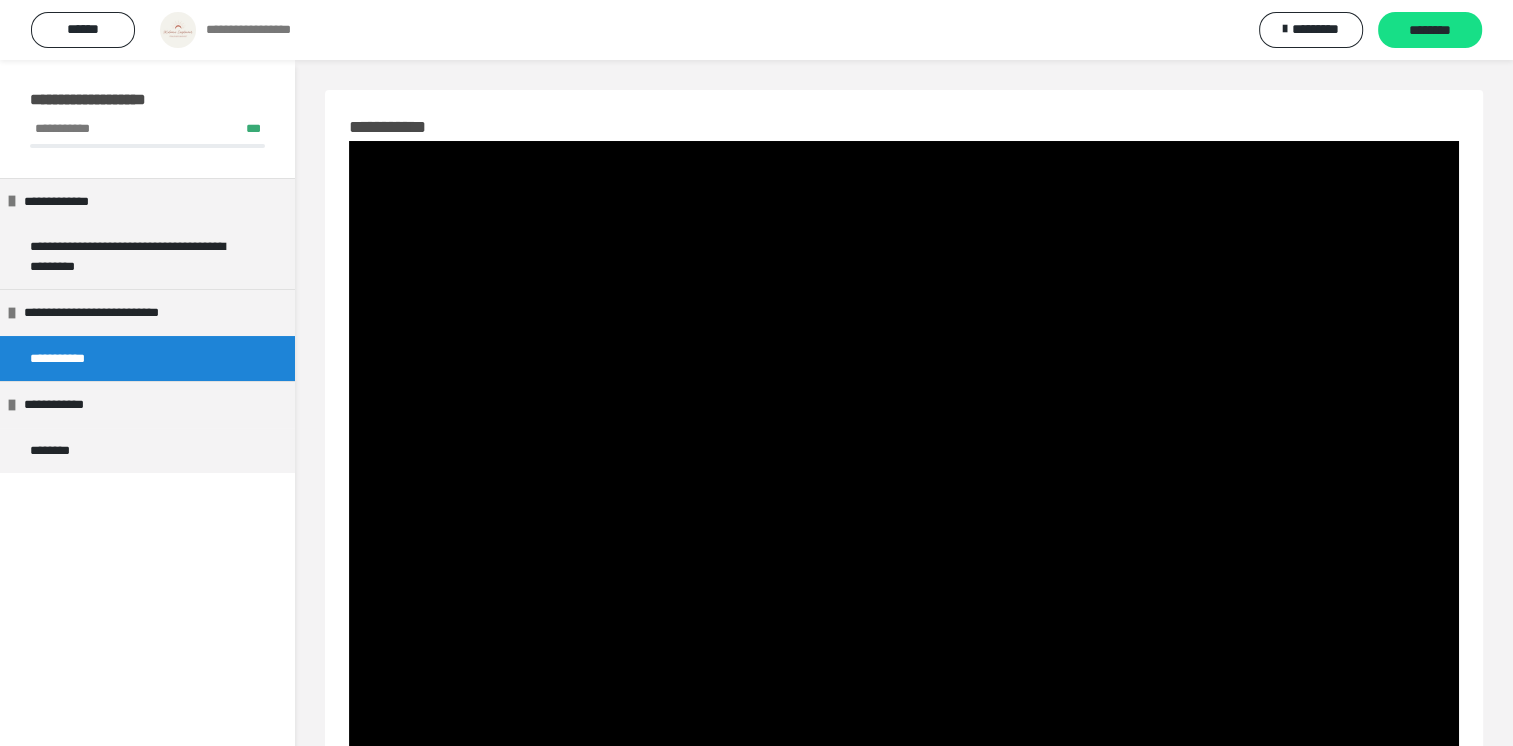 scroll, scrollTop: 142, scrollLeft: 0, axis: vertical 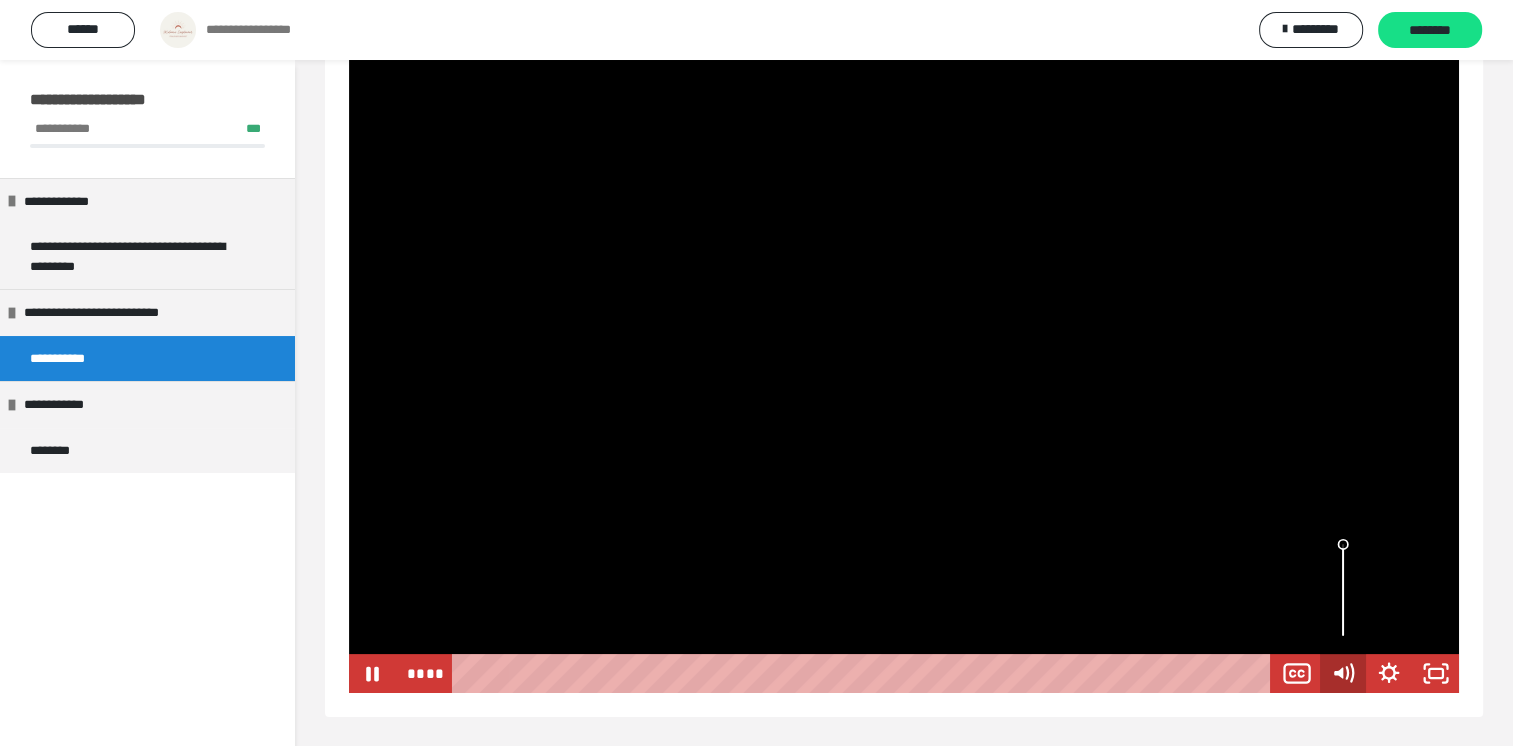 type 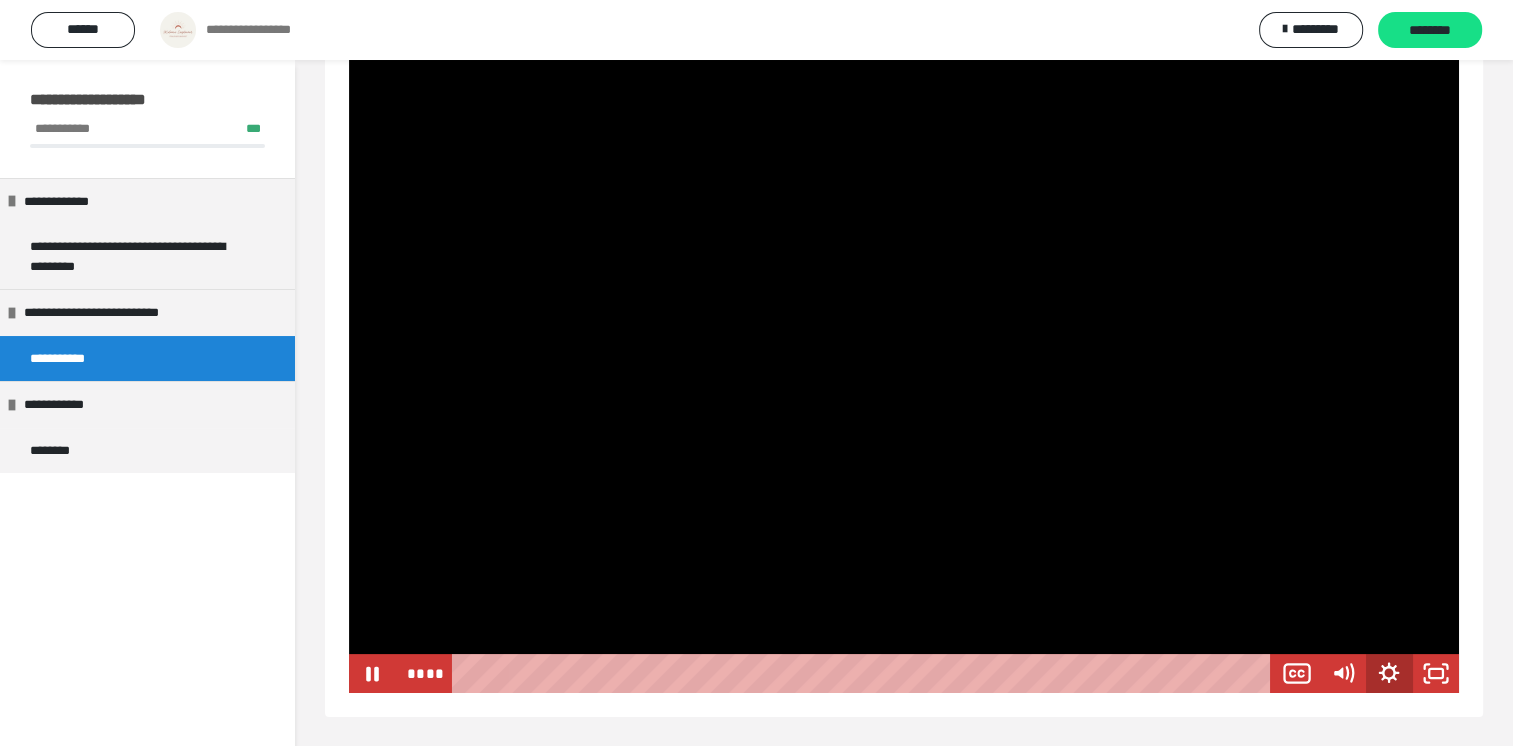 click 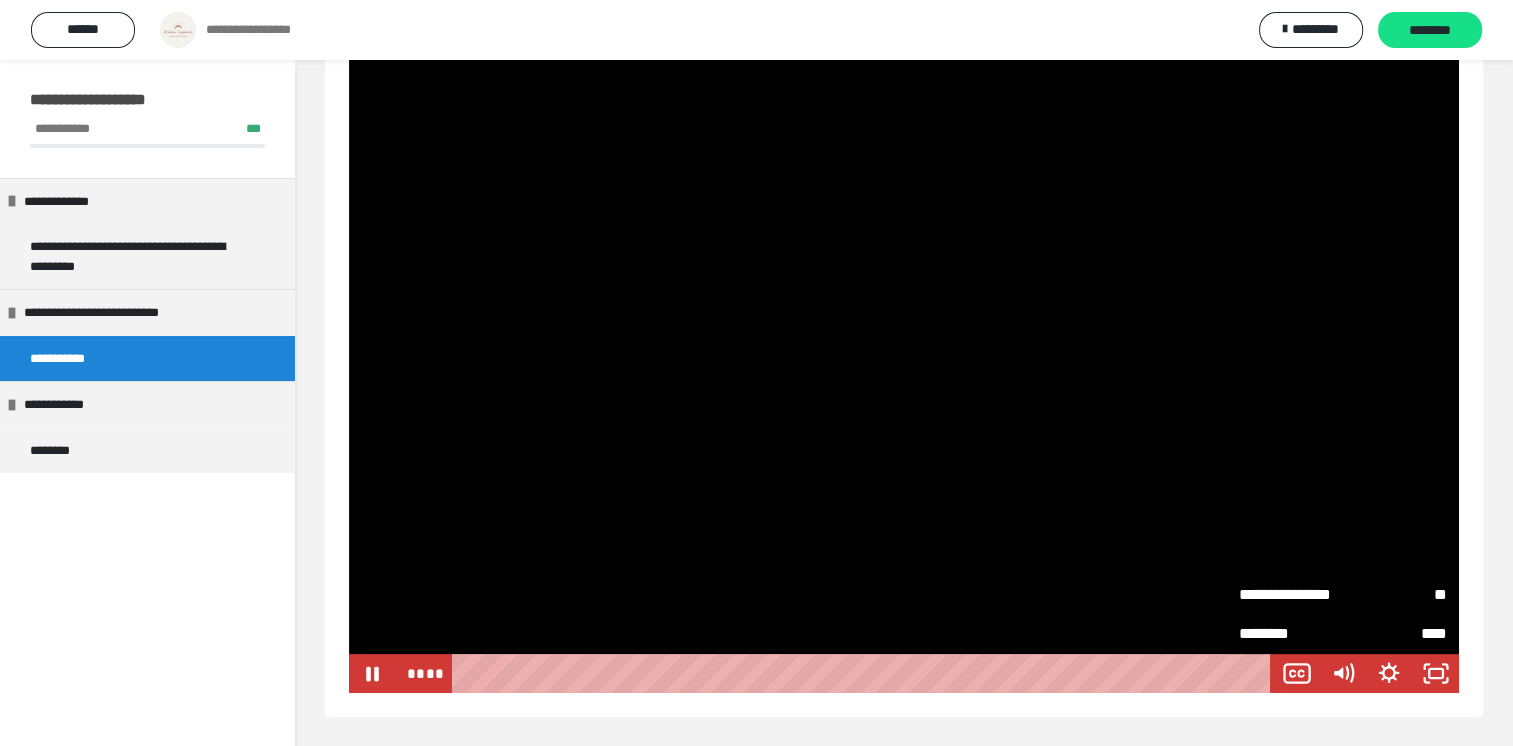 click on "**" at bounding box center (1395, 594) 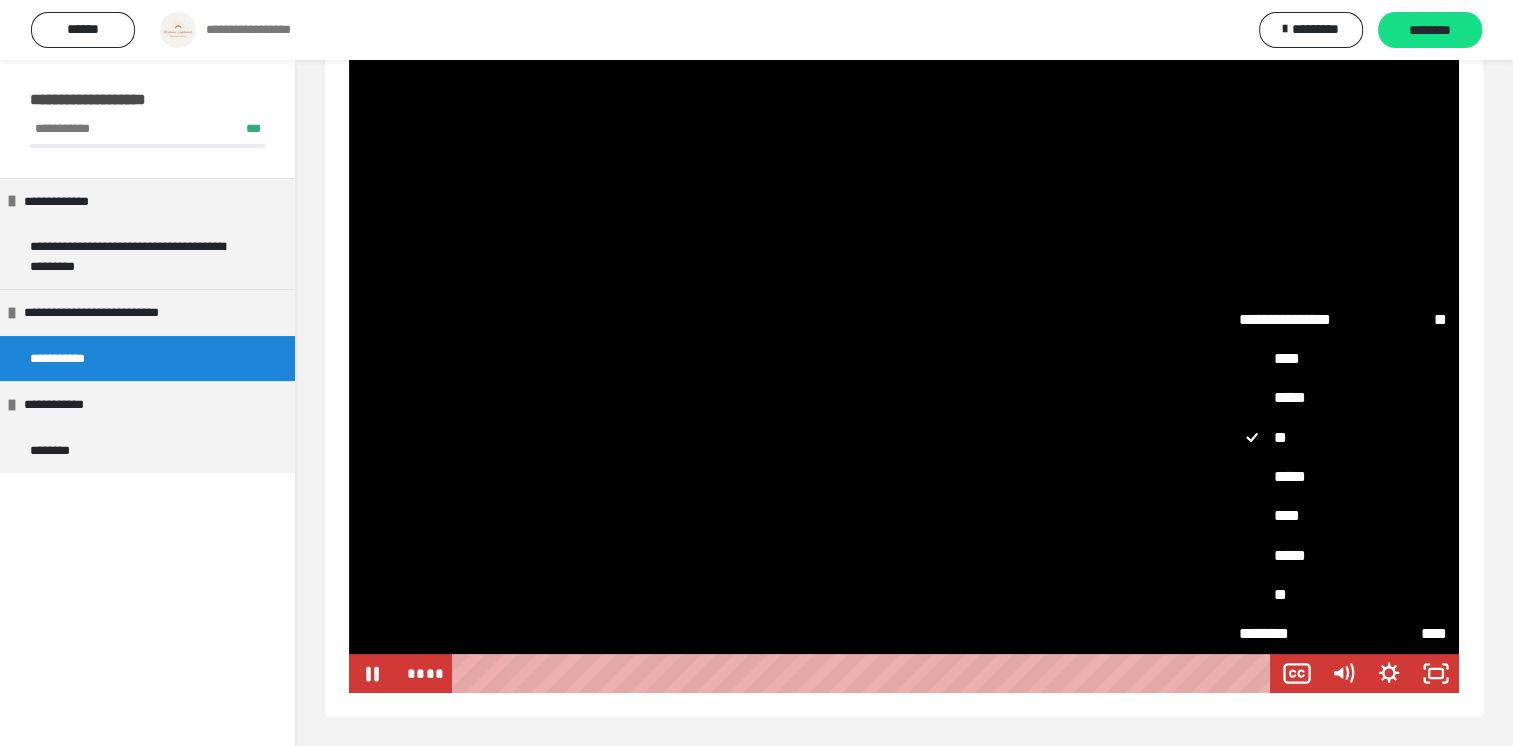 click on "**" at bounding box center (1343, 595) 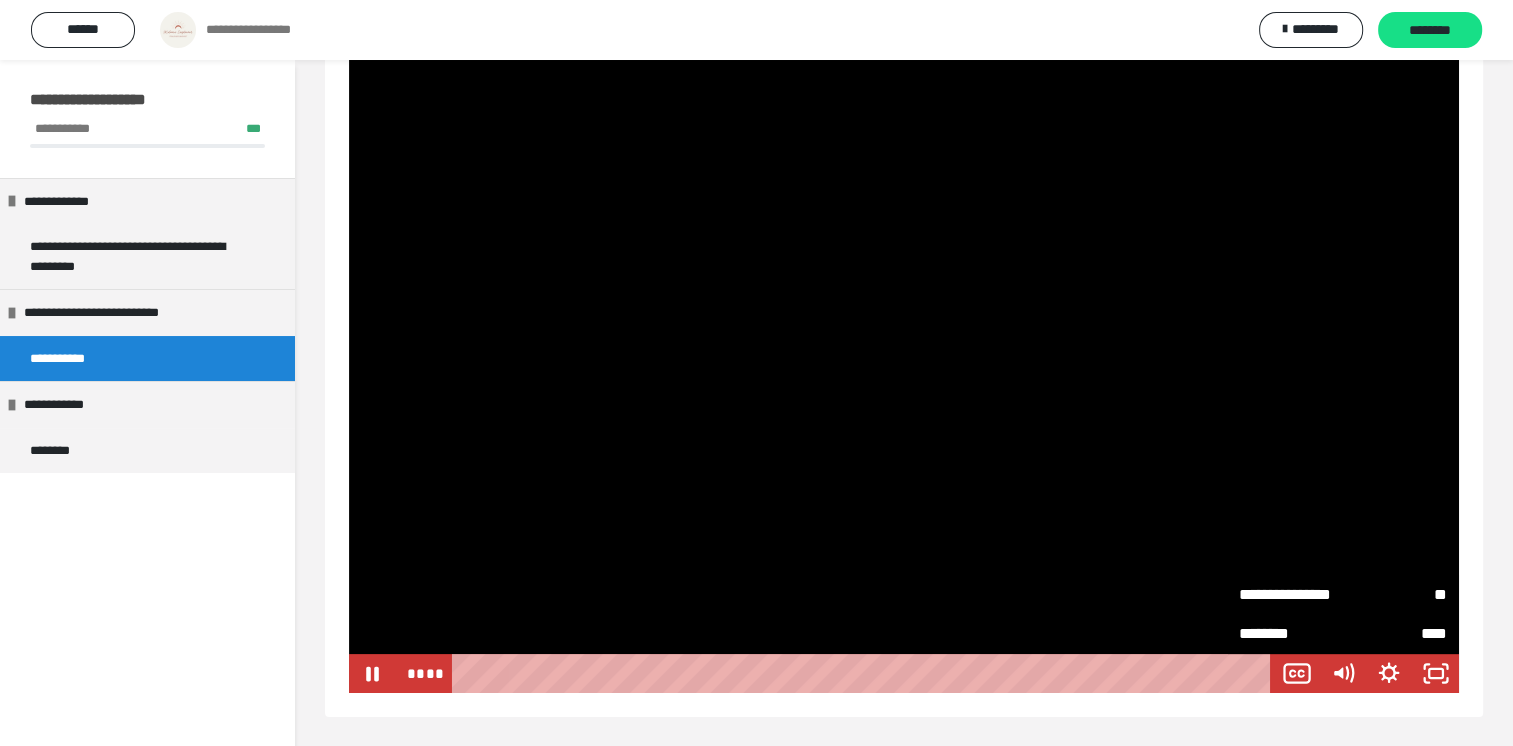 click on "**" at bounding box center [1395, 594] 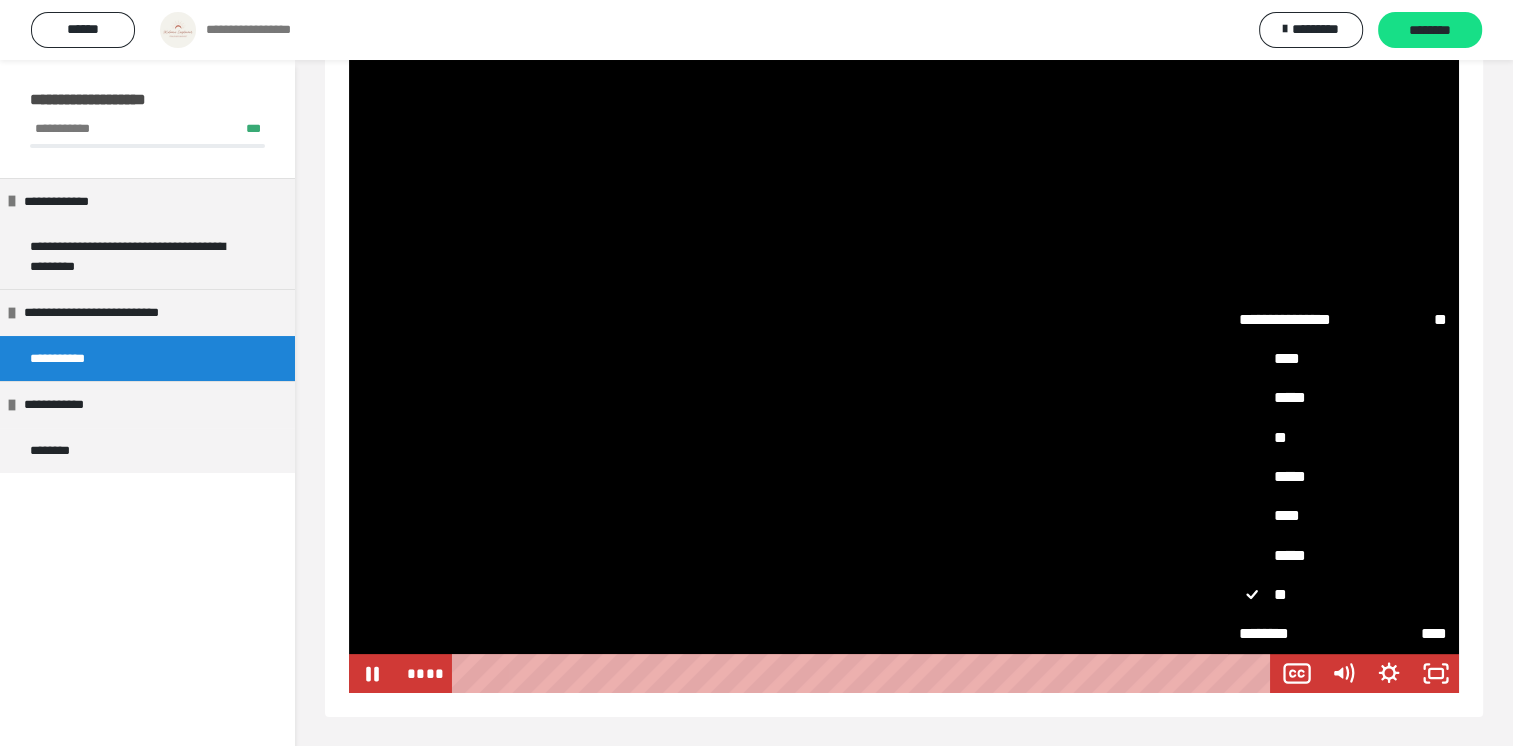 click on "****" at bounding box center (1343, 516) 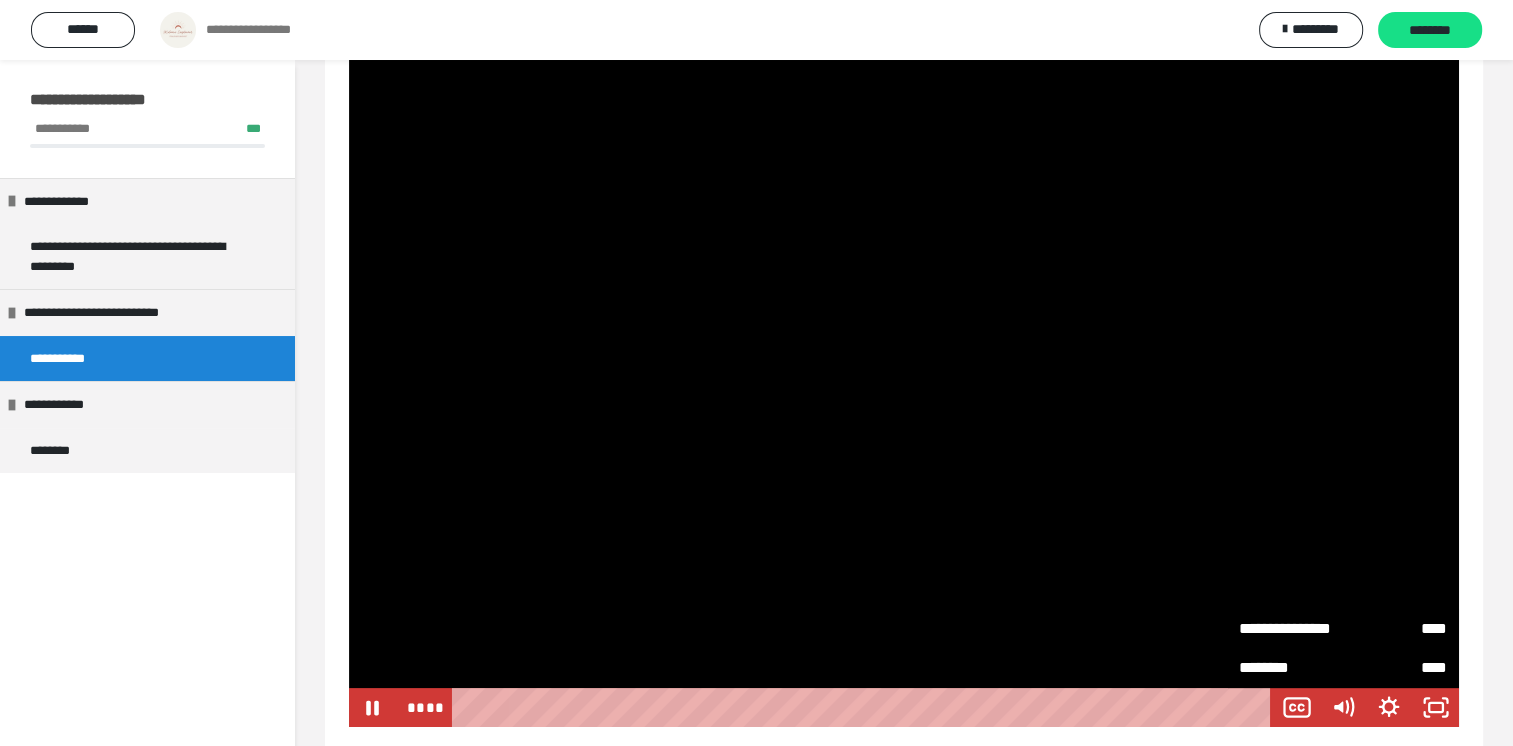 scroll, scrollTop: 142, scrollLeft: 0, axis: vertical 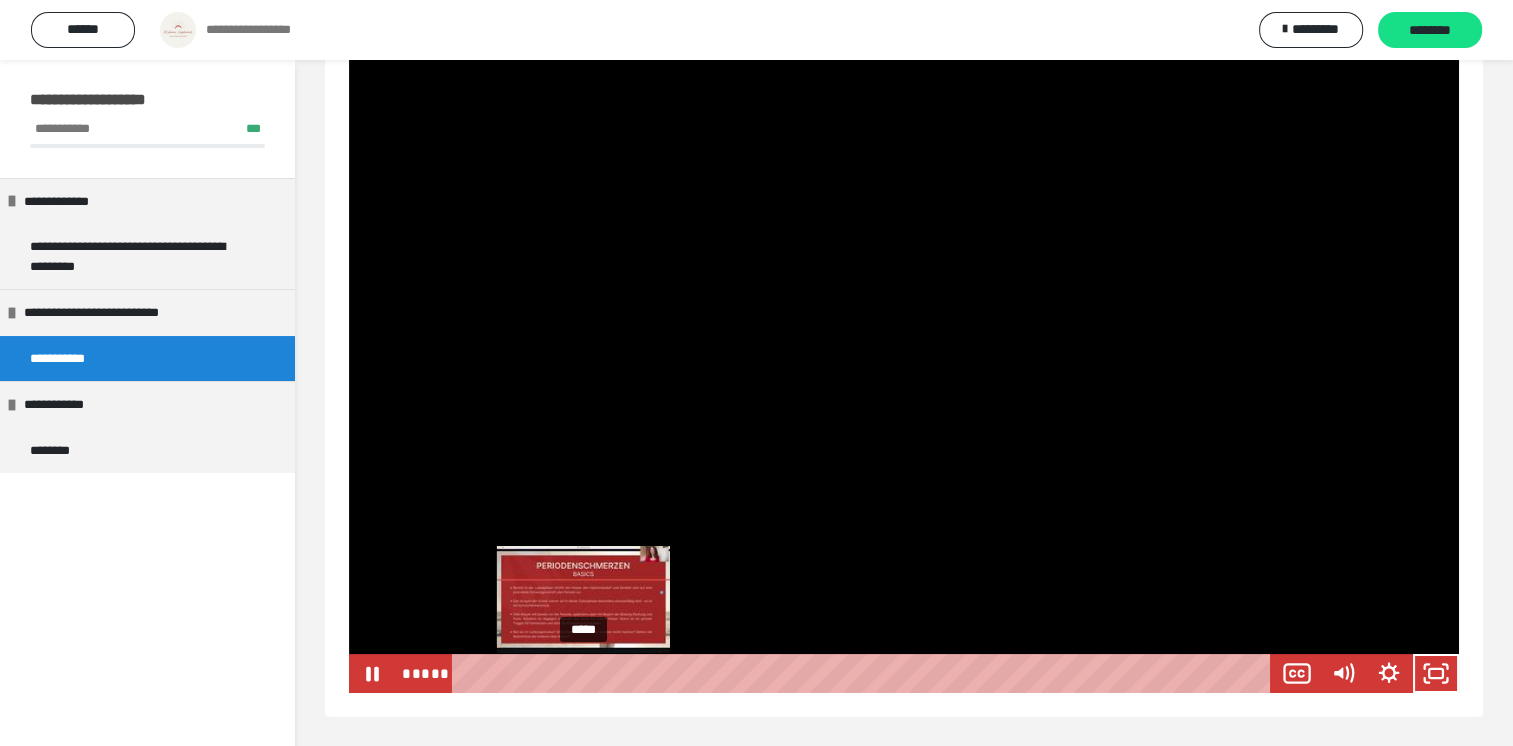 click on "*****" at bounding box center (865, 673) 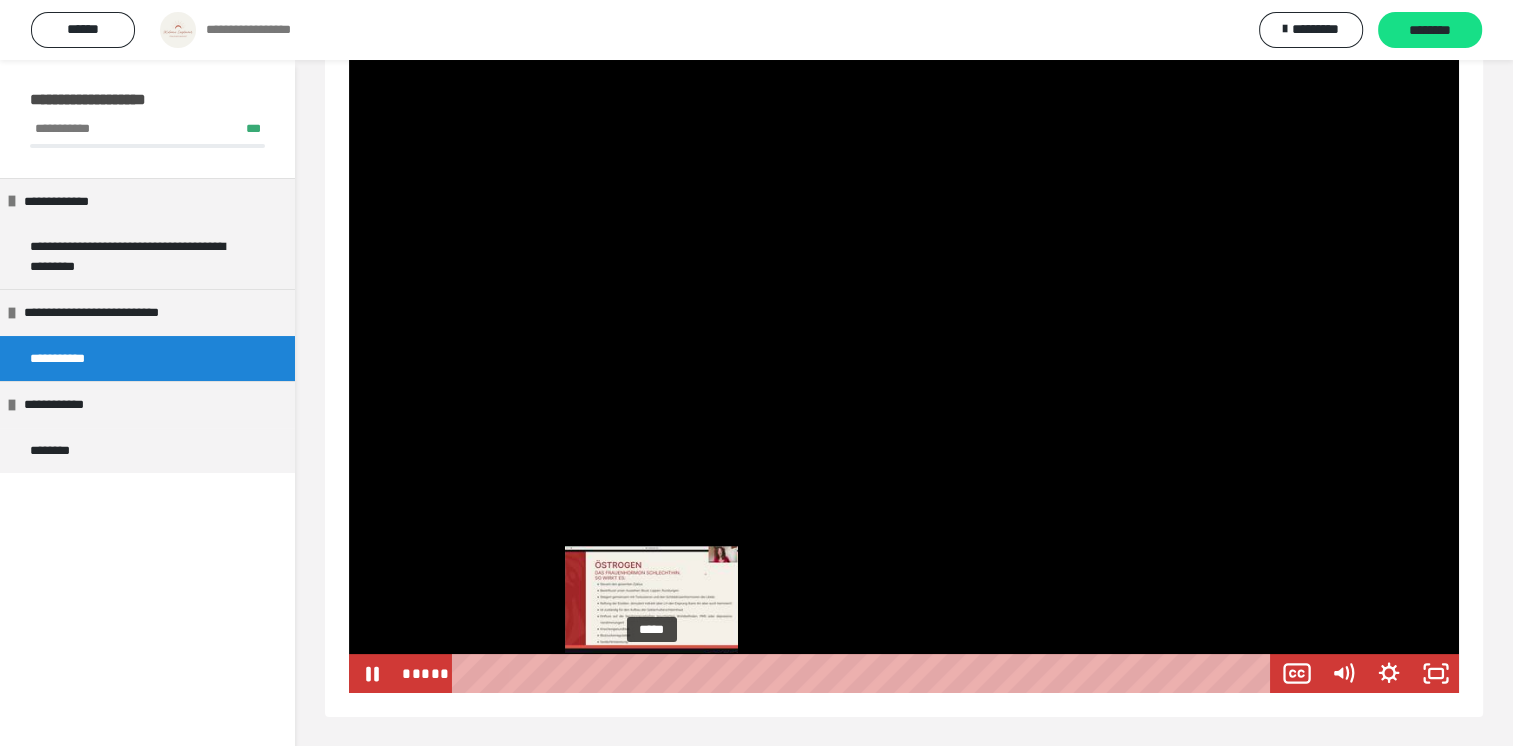 click on "*****" at bounding box center [865, 673] 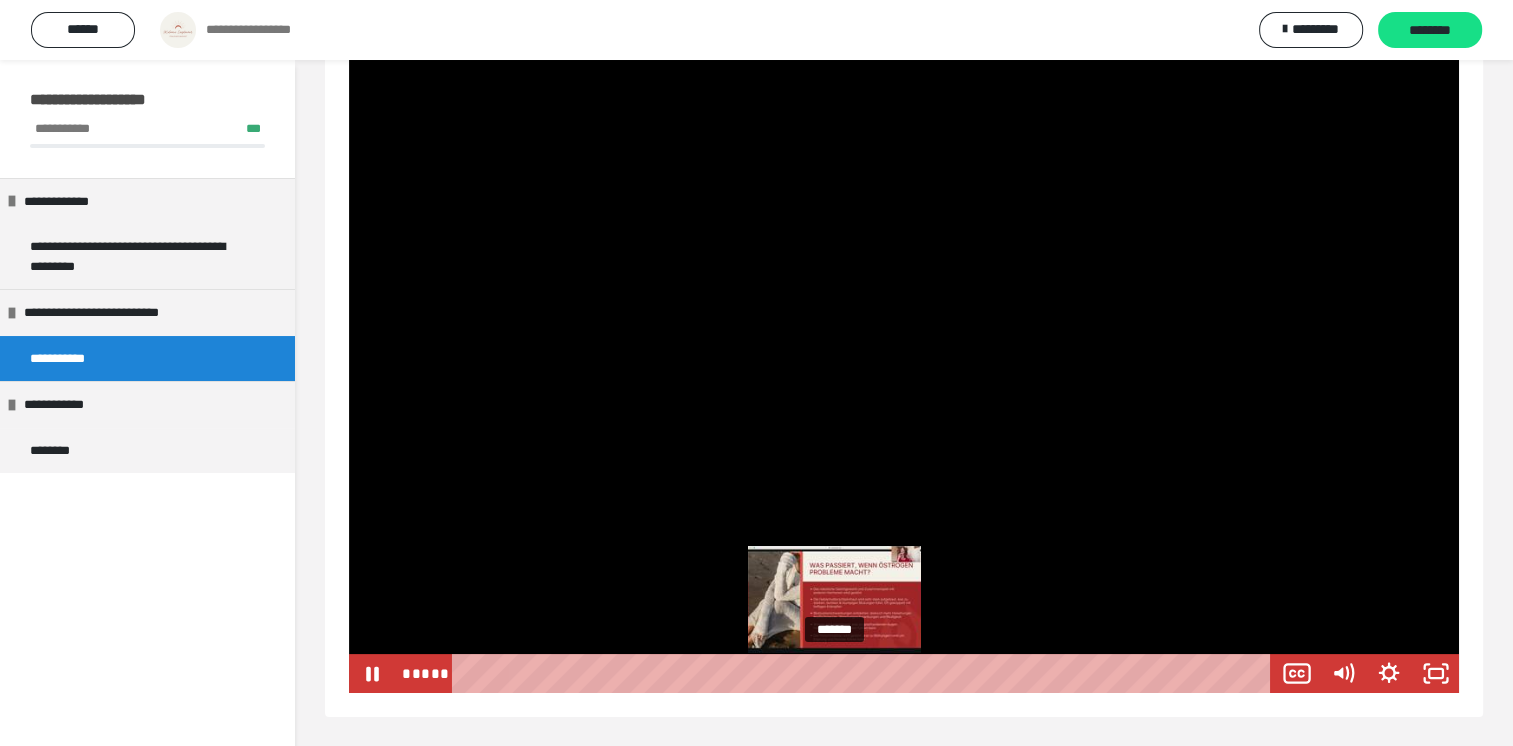 click on "*******" at bounding box center [865, 673] 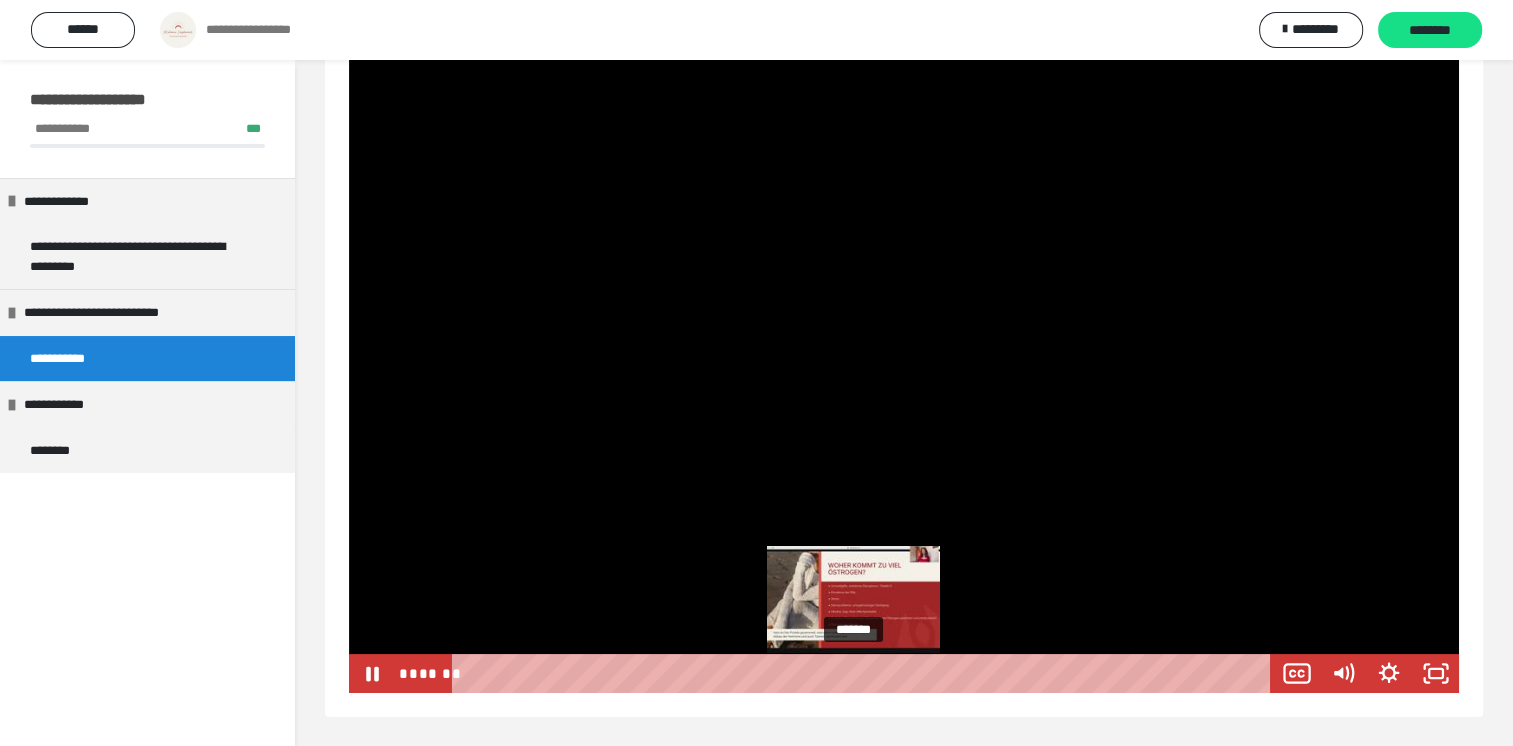 click on "*******" at bounding box center [865, 673] 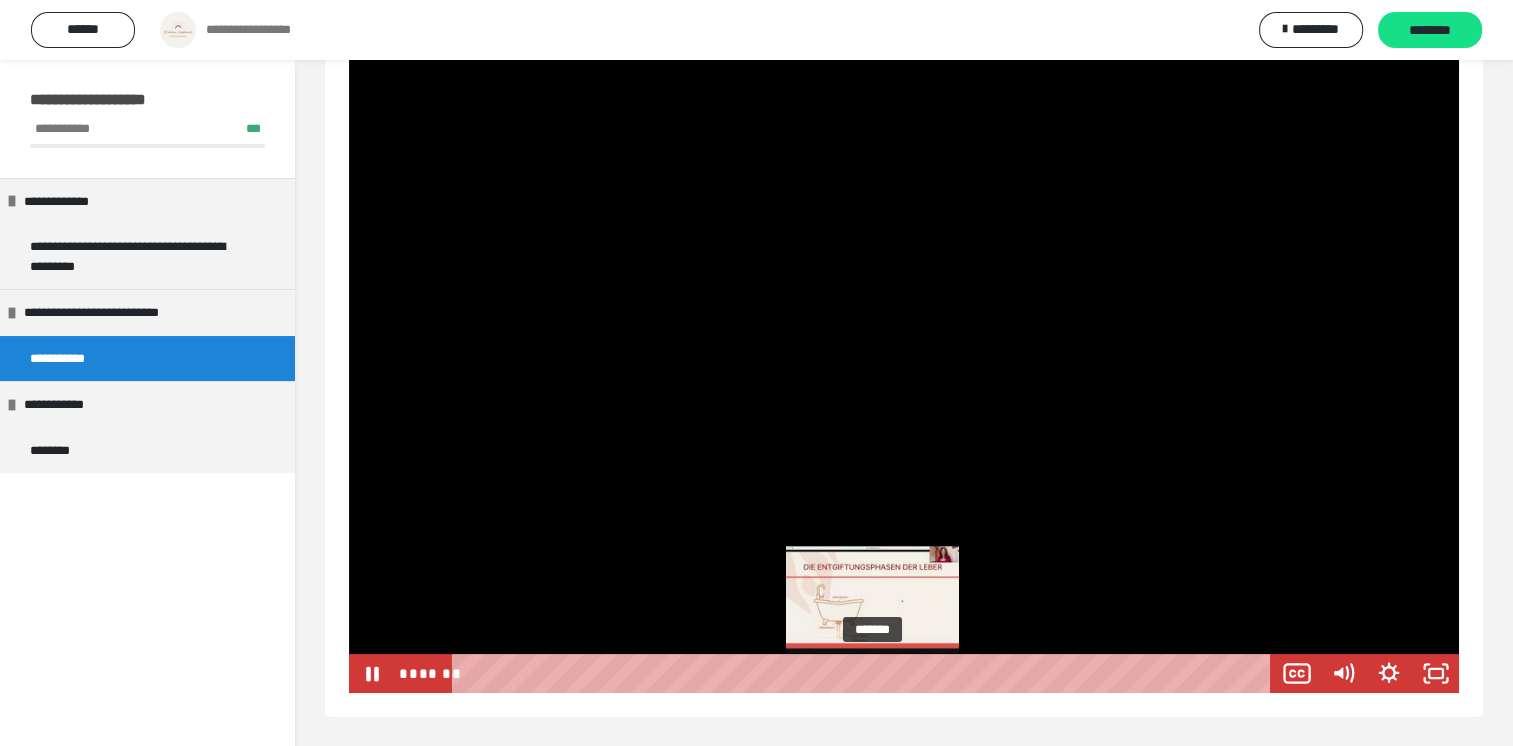 click on "*******" at bounding box center [865, 673] 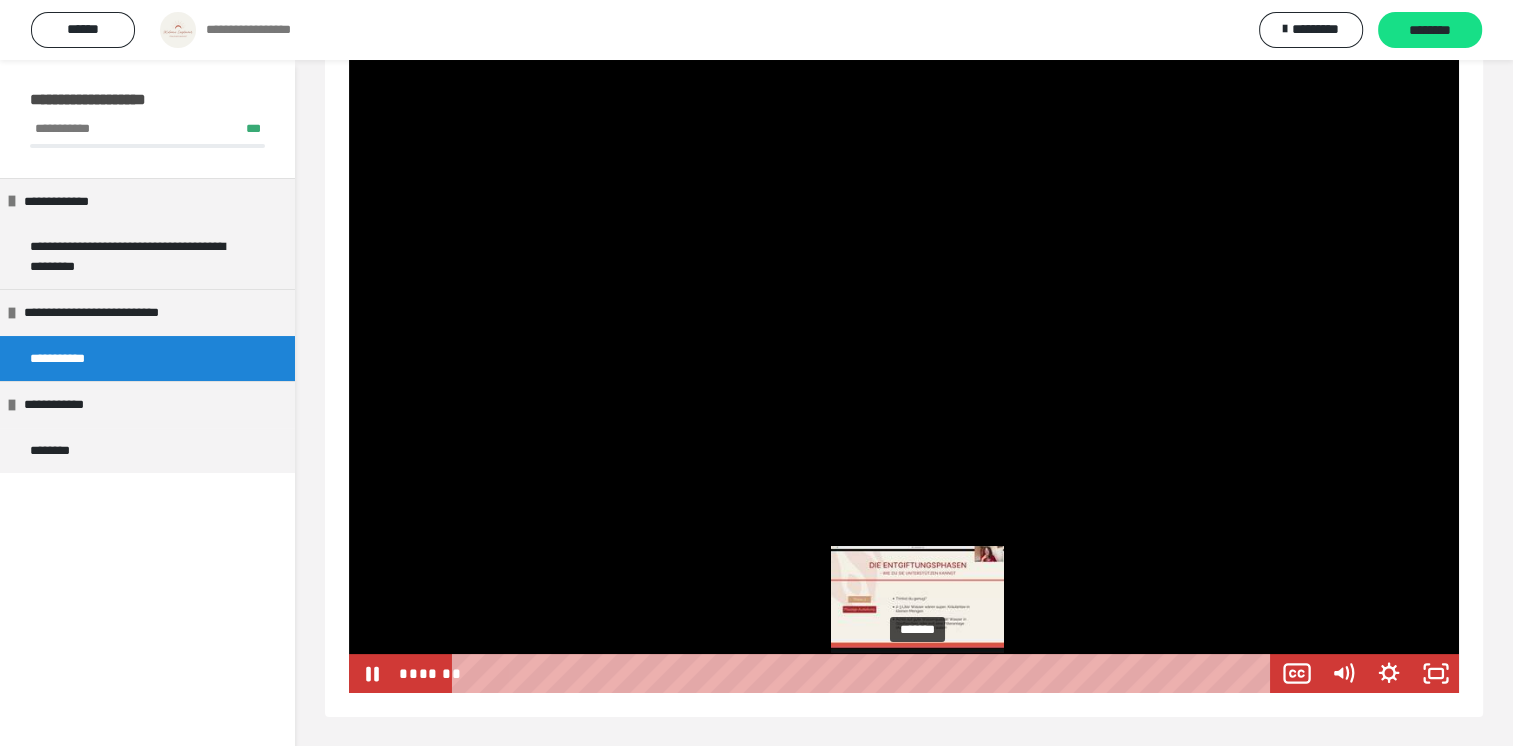 click on "*******" at bounding box center (865, 673) 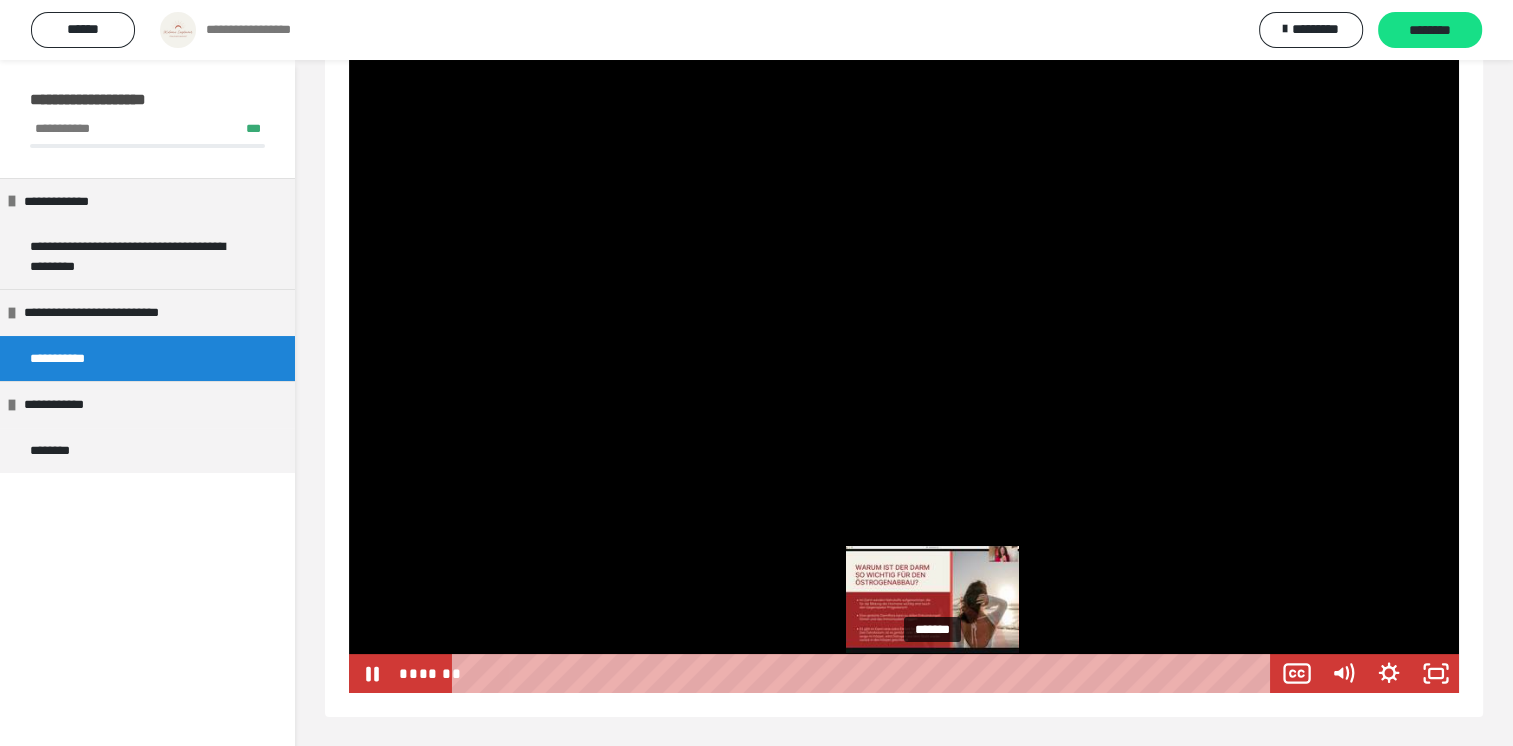 click on "*******" at bounding box center (865, 673) 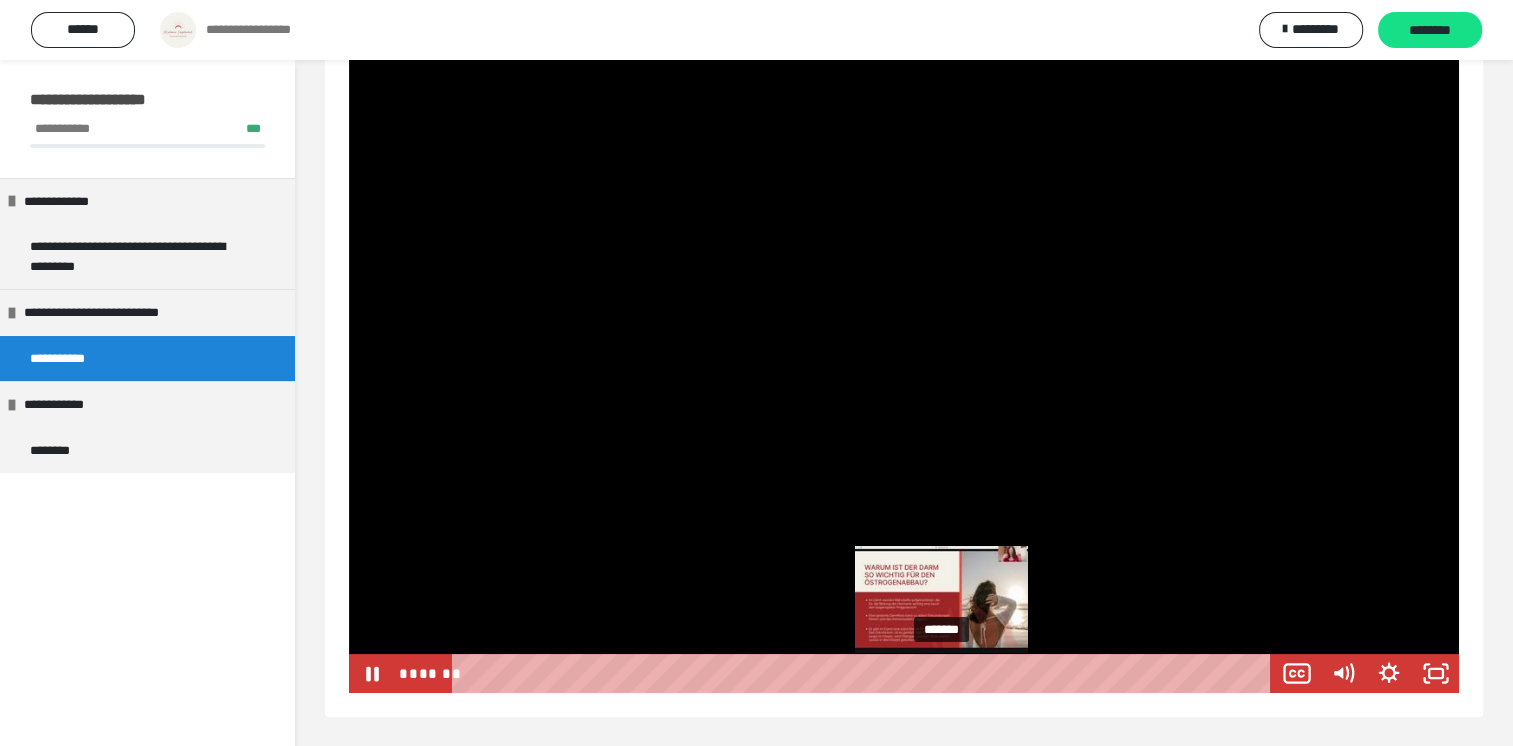 click on "*******" at bounding box center [865, 673] 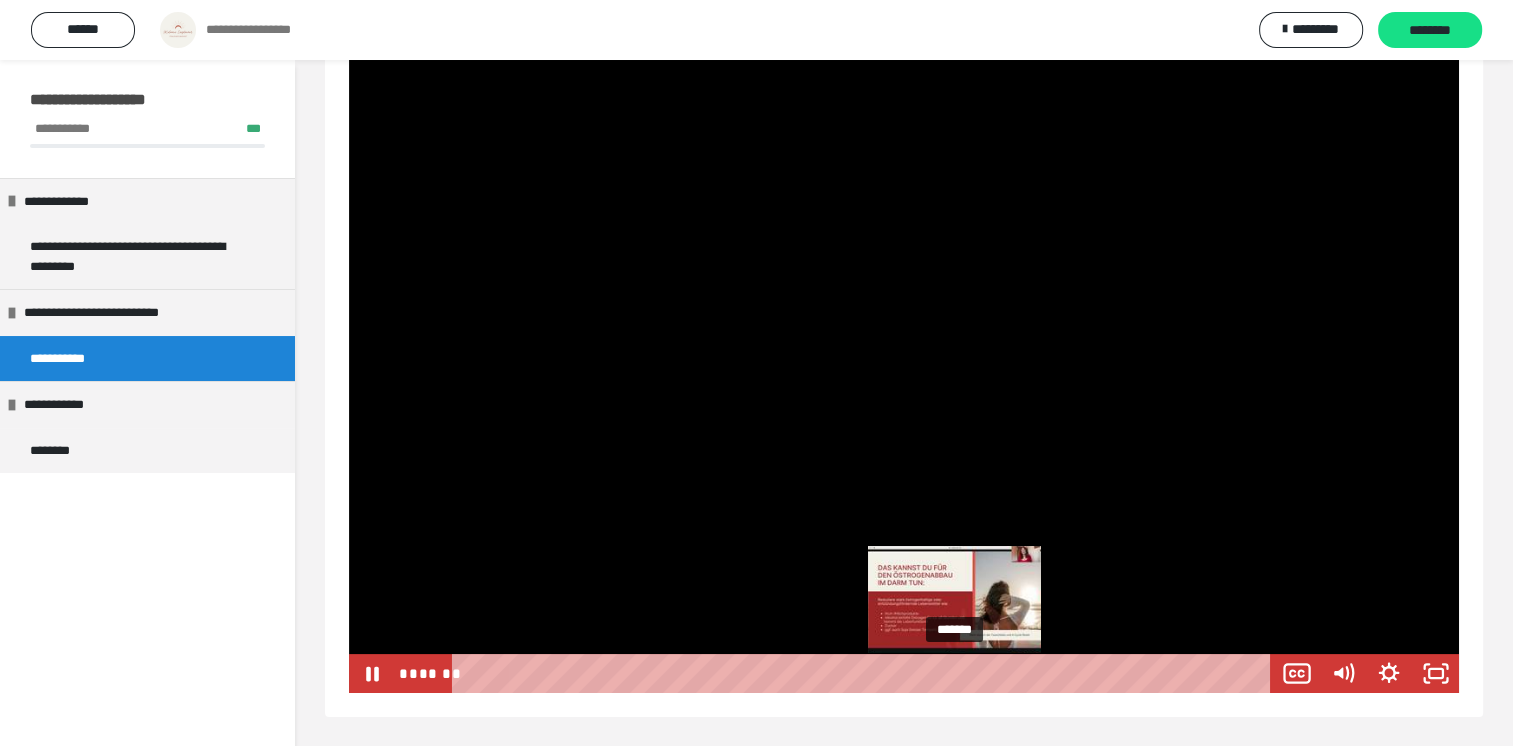 click on "*******" at bounding box center (865, 673) 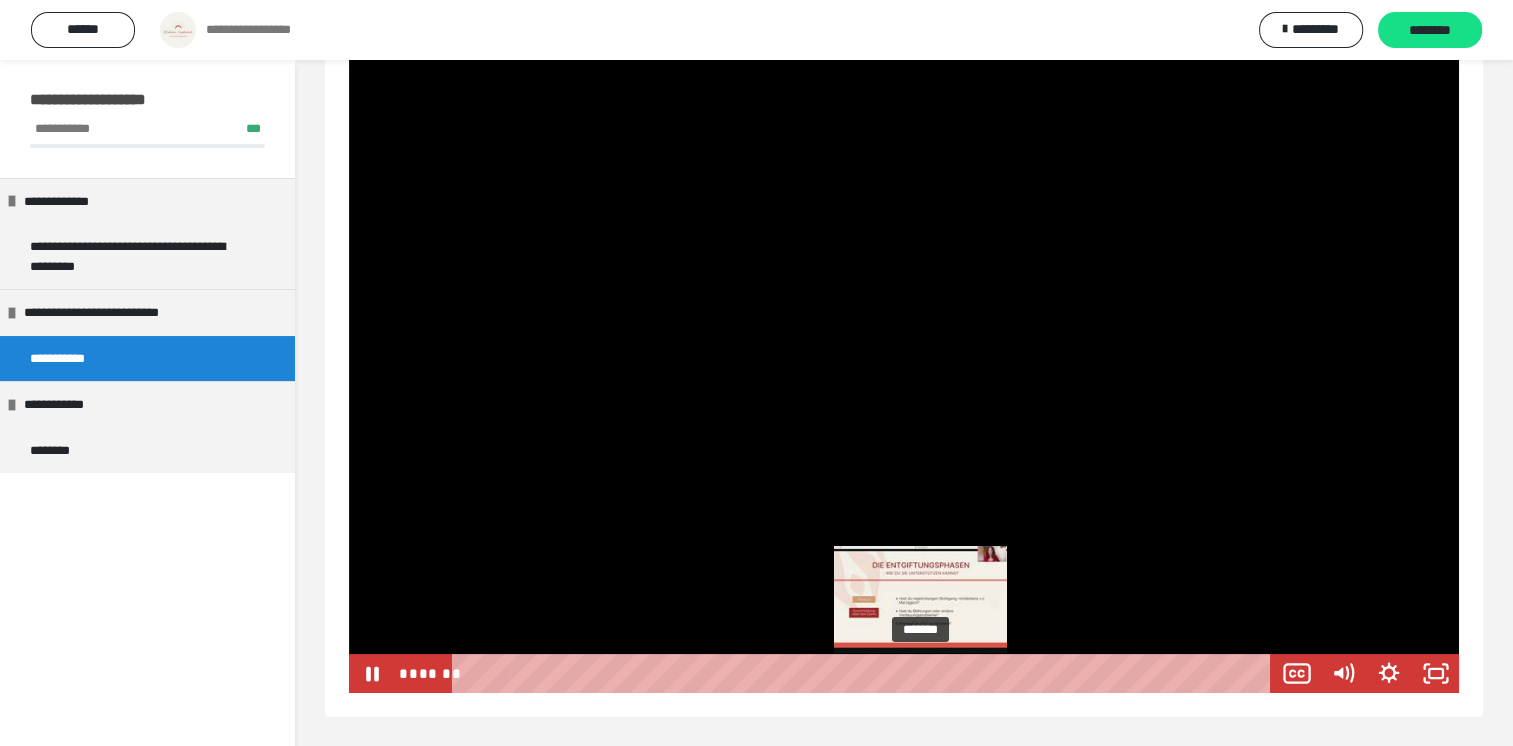 click on "*******" at bounding box center [865, 673] 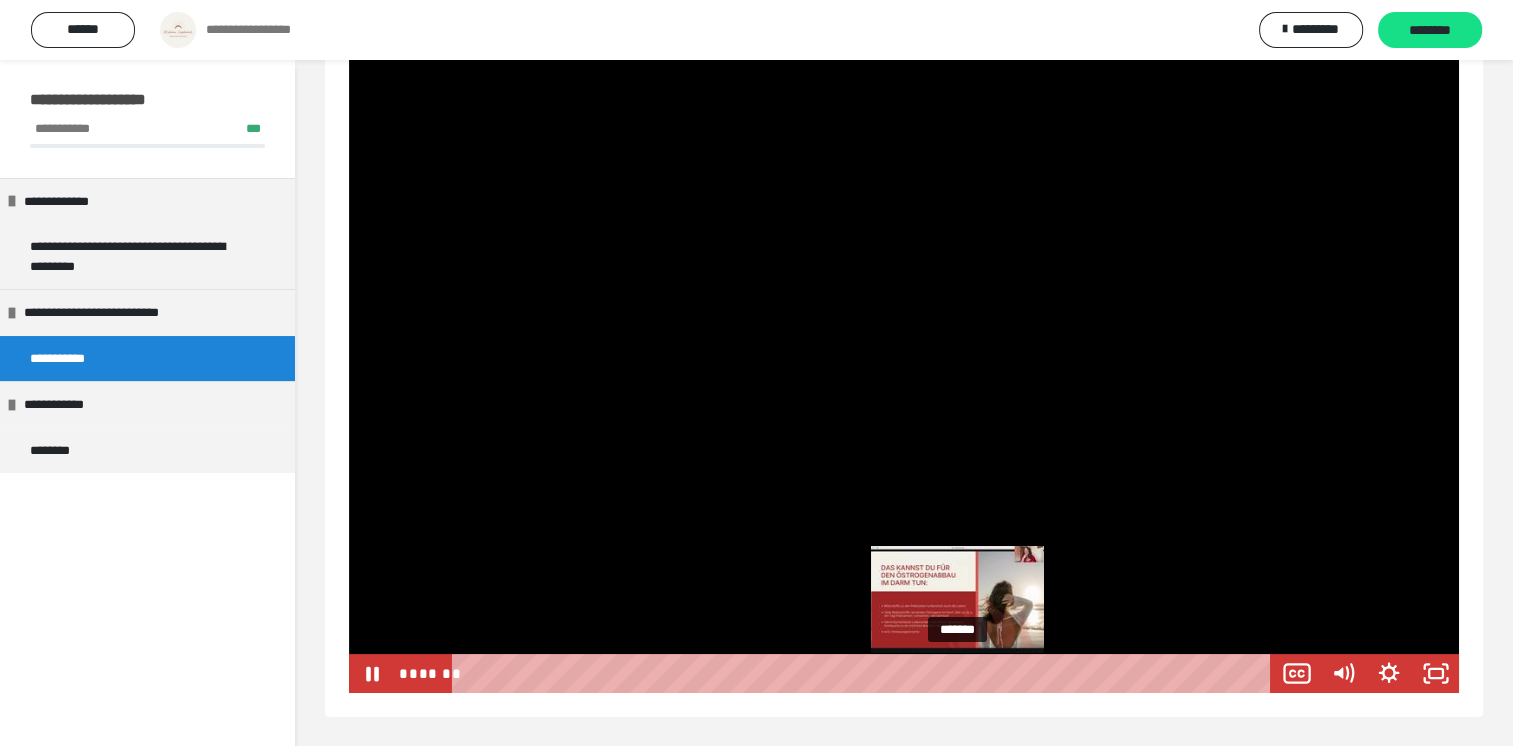 click on "*******" at bounding box center [865, 673] 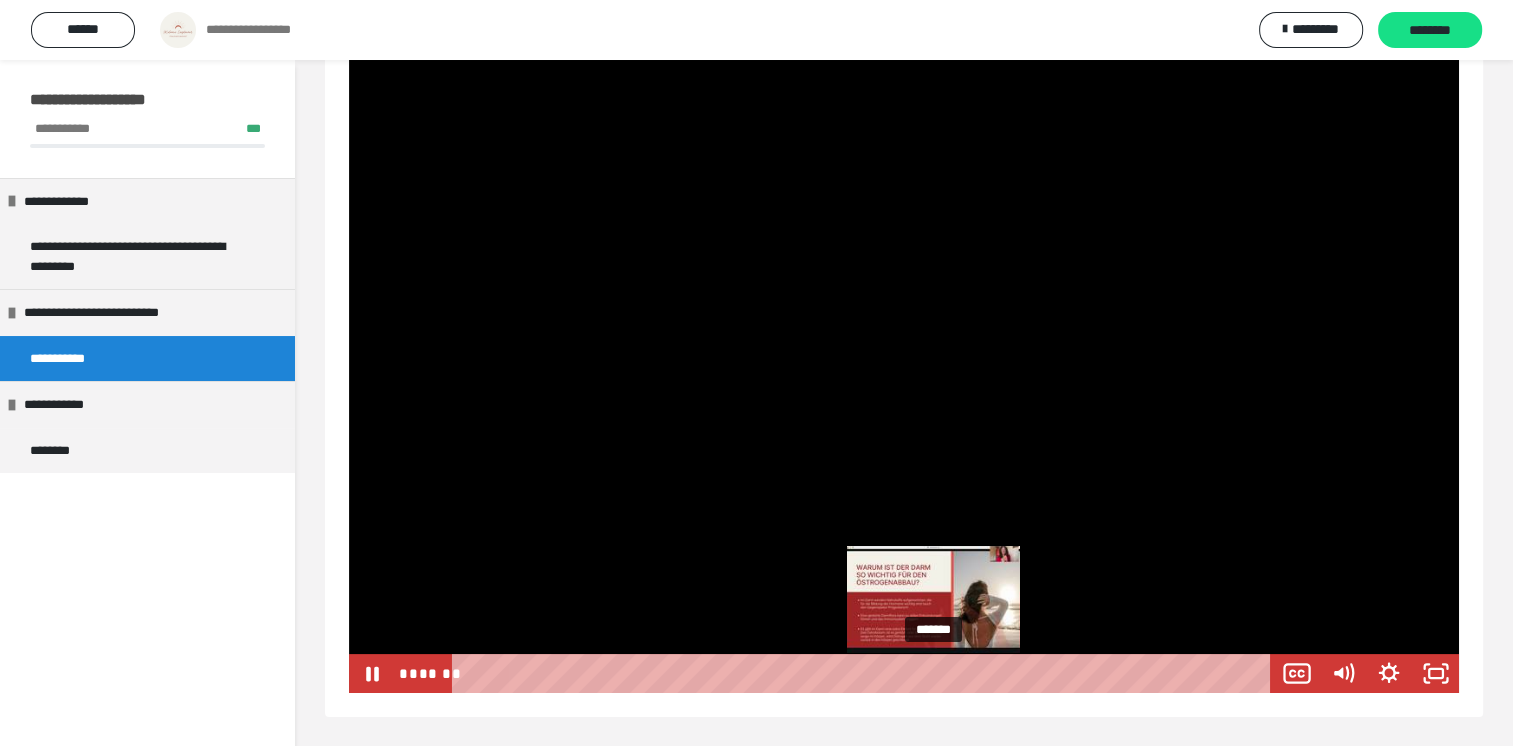 click on "*******" at bounding box center [865, 673] 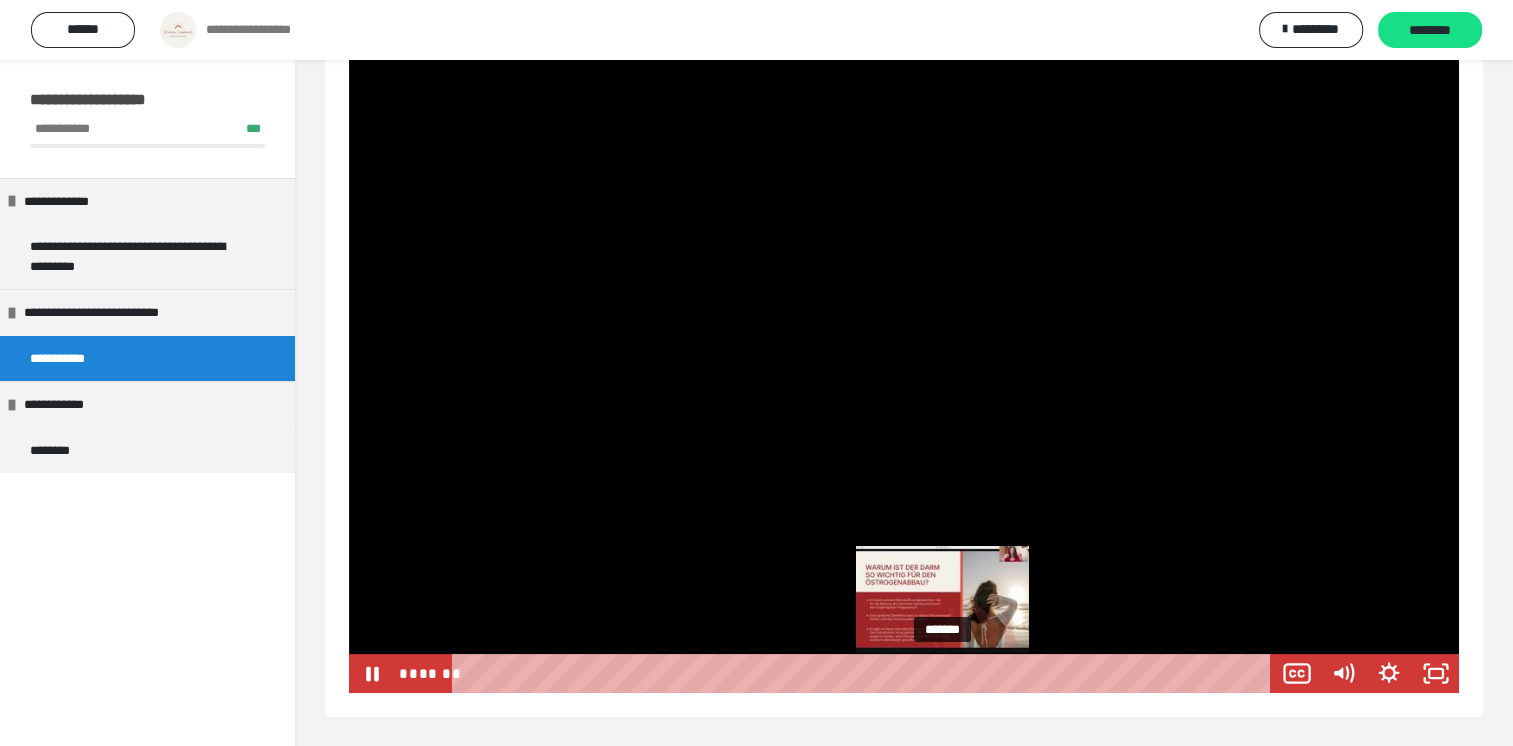 click on "*******" at bounding box center (865, 673) 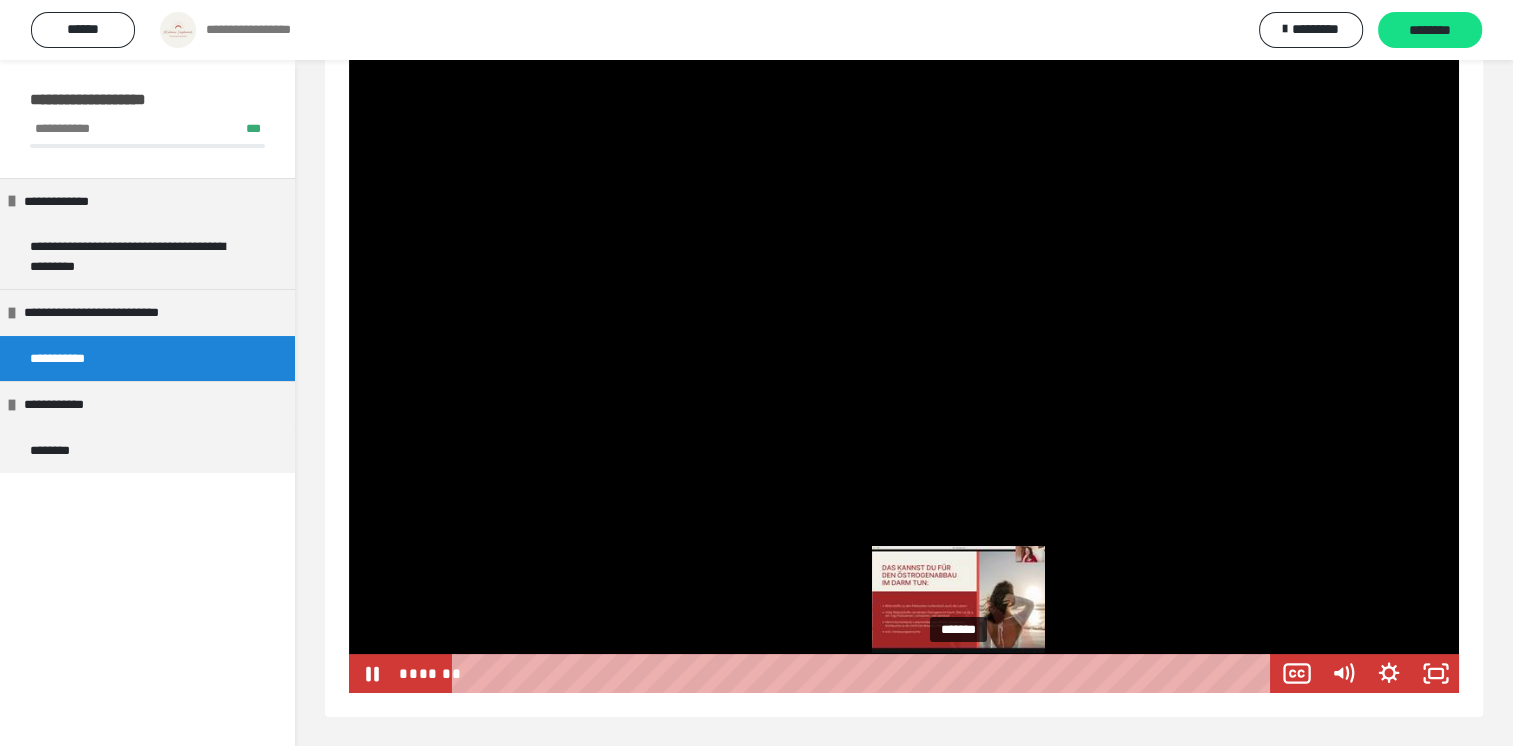 click on "*******" at bounding box center (865, 673) 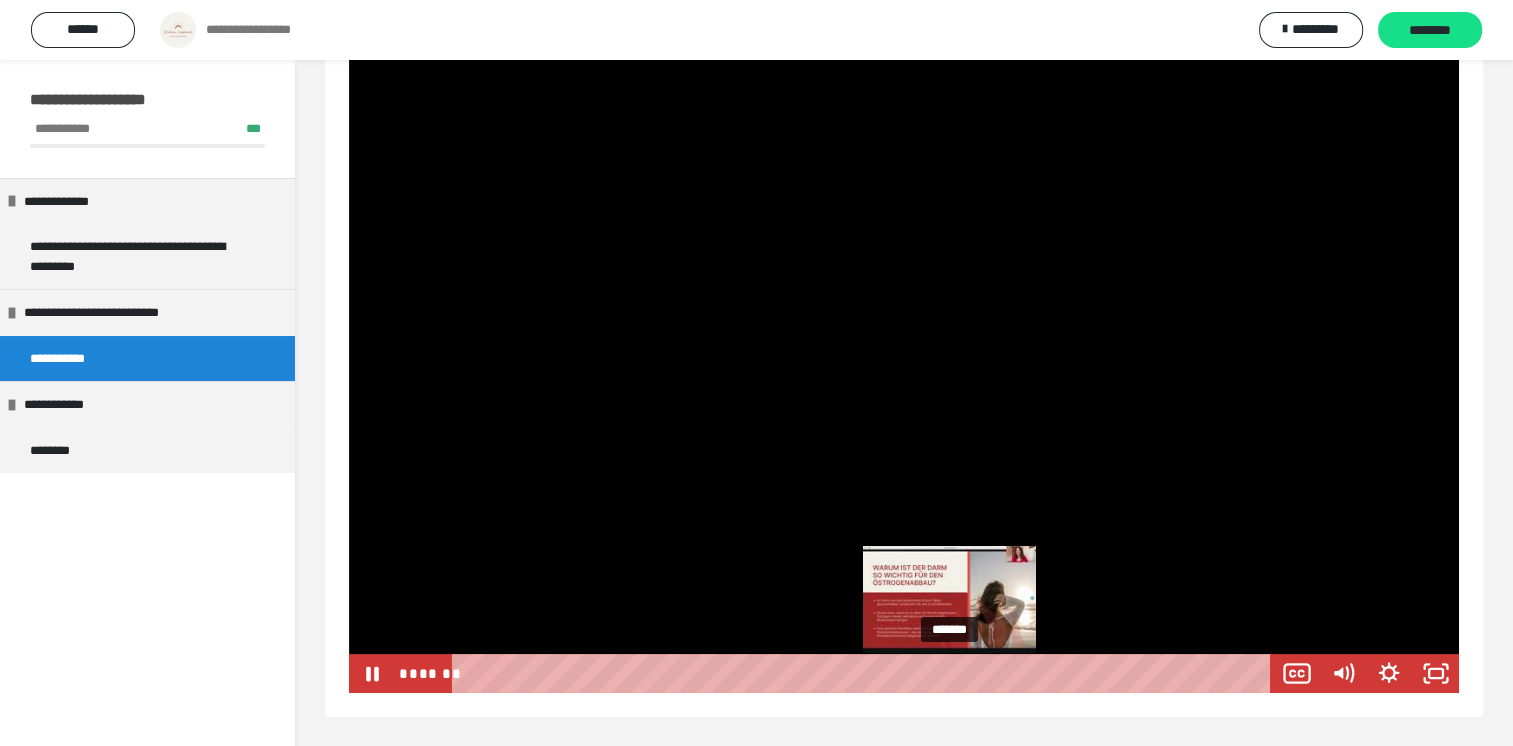 click on "*******" at bounding box center (865, 673) 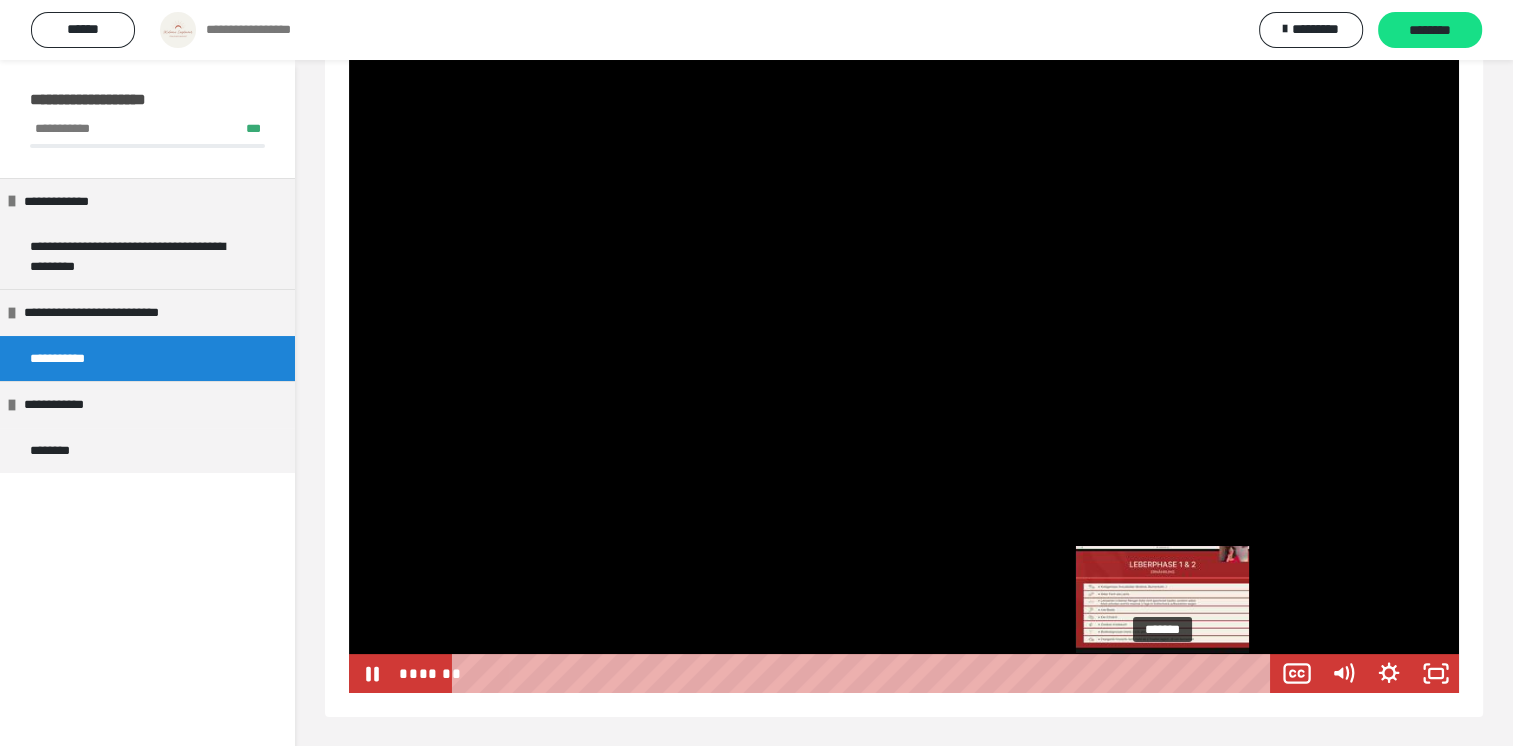 click on "*******" at bounding box center [865, 673] 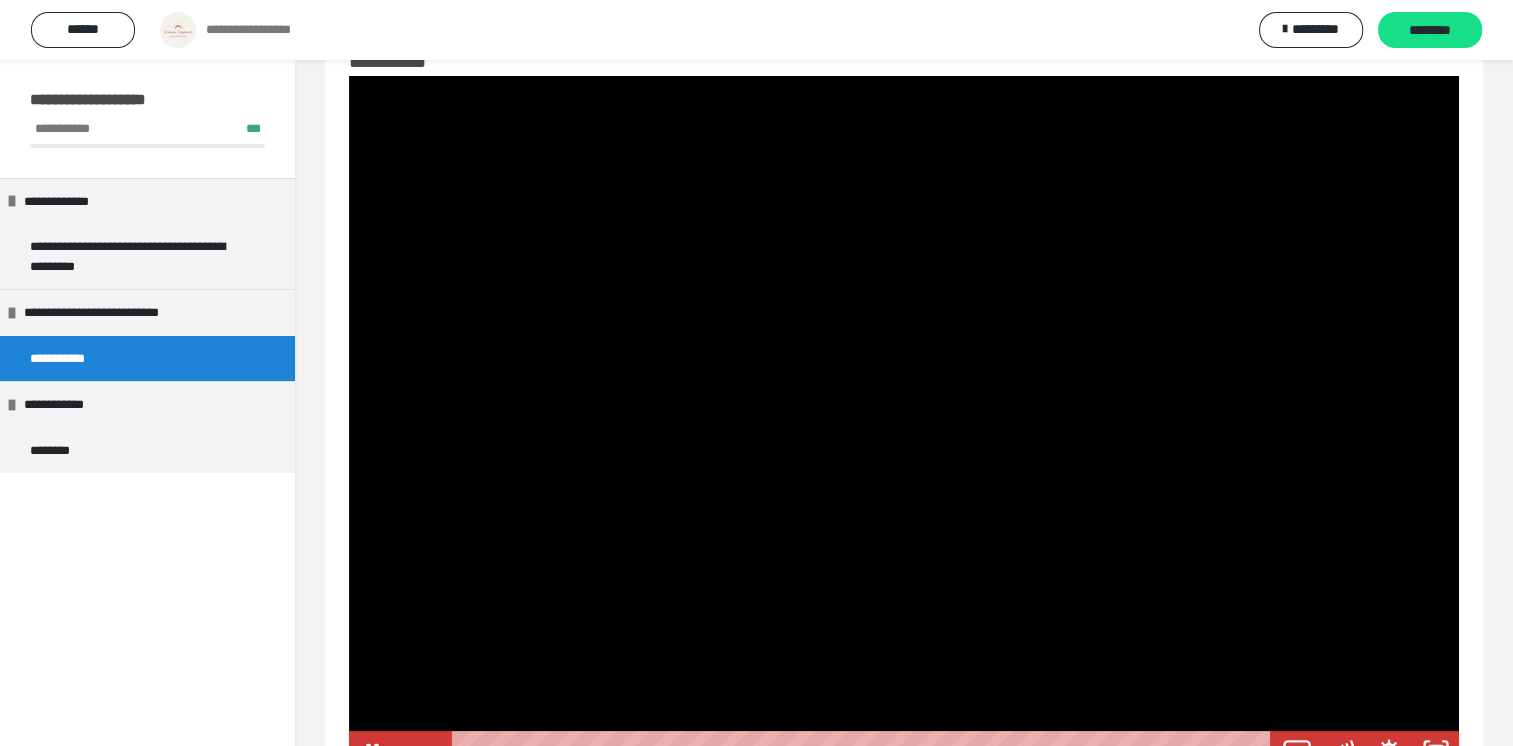 scroll, scrollTop: 100, scrollLeft: 0, axis: vertical 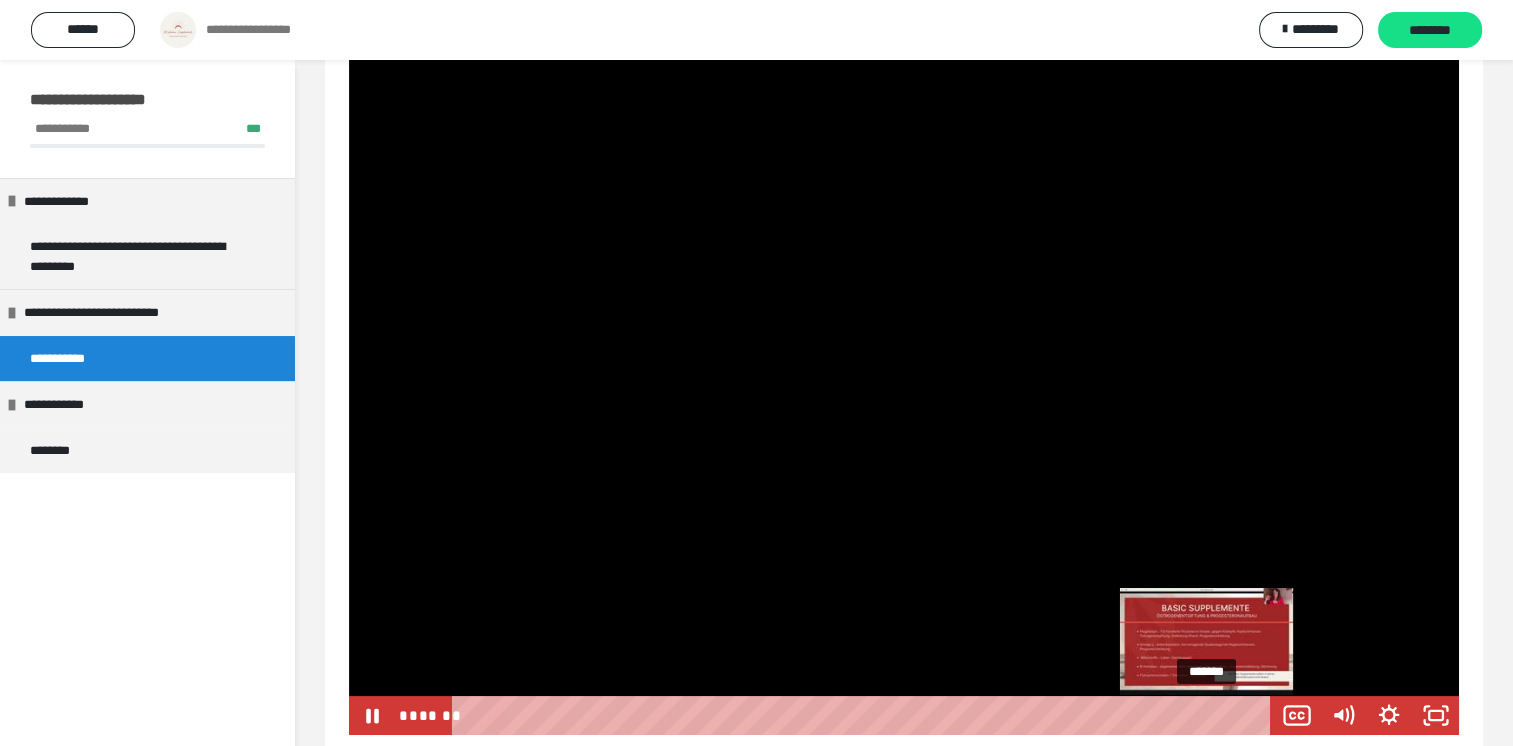 click on "*******" at bounding box center [865, 715] 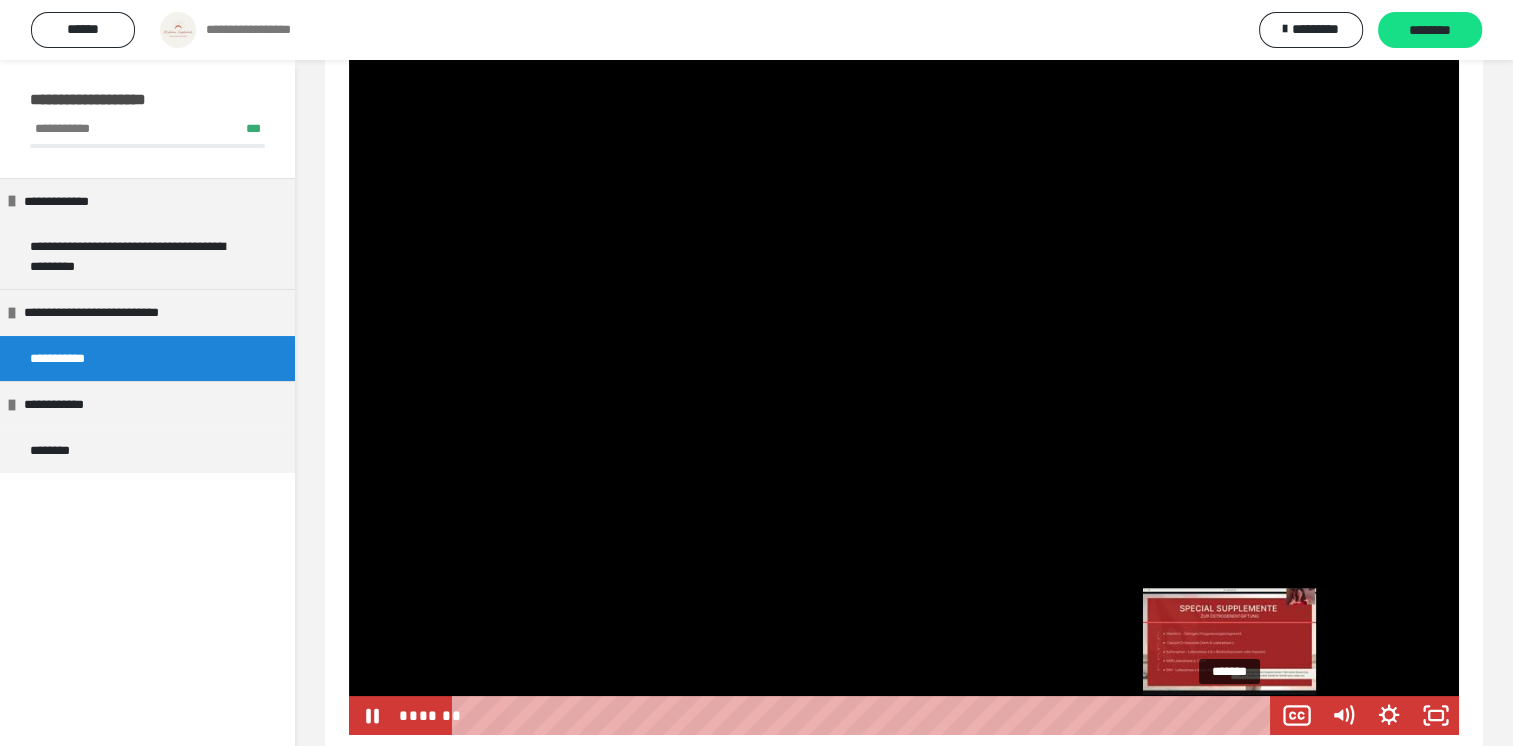 click on "*******" at bounding box center [865, 715] 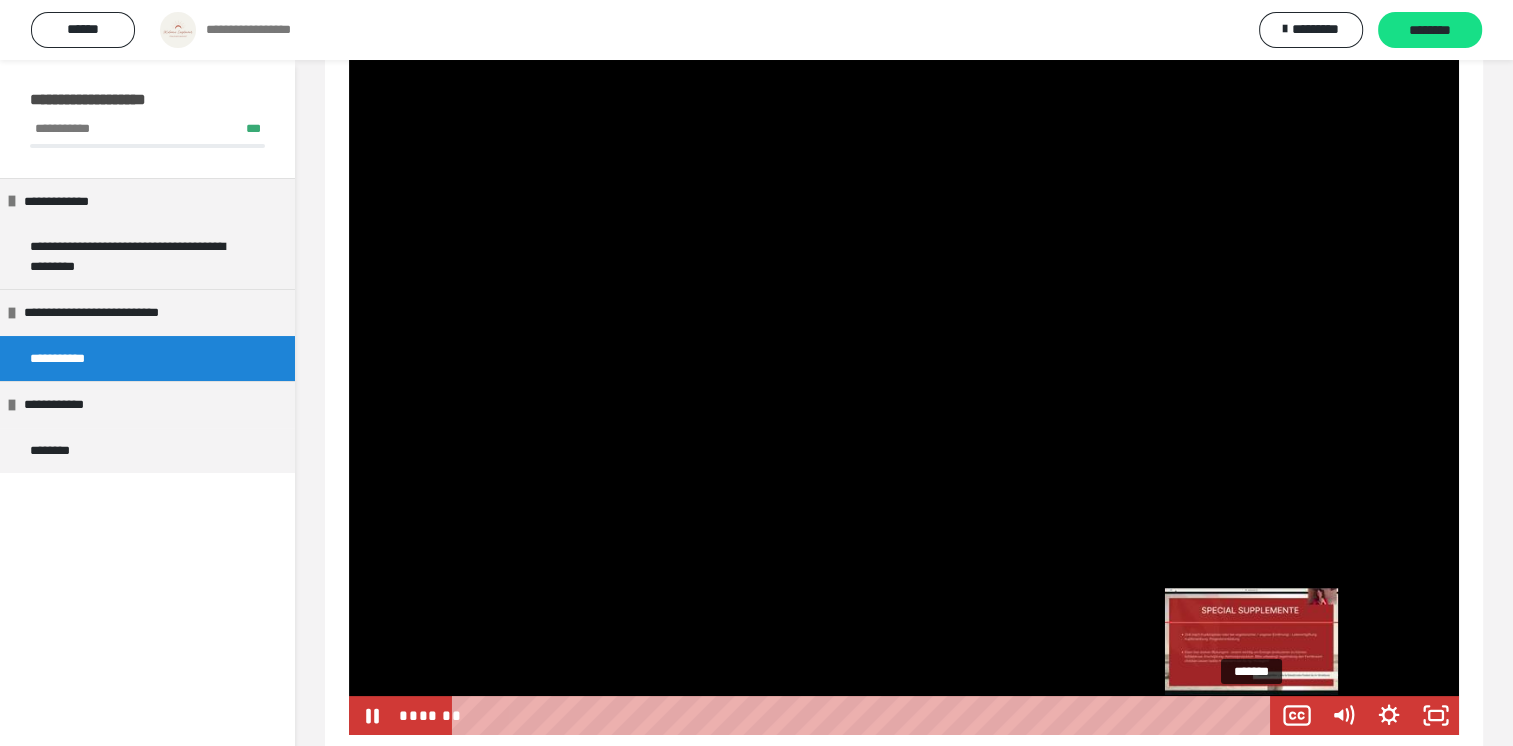 click on "*******" at bounding box center (865, 715) 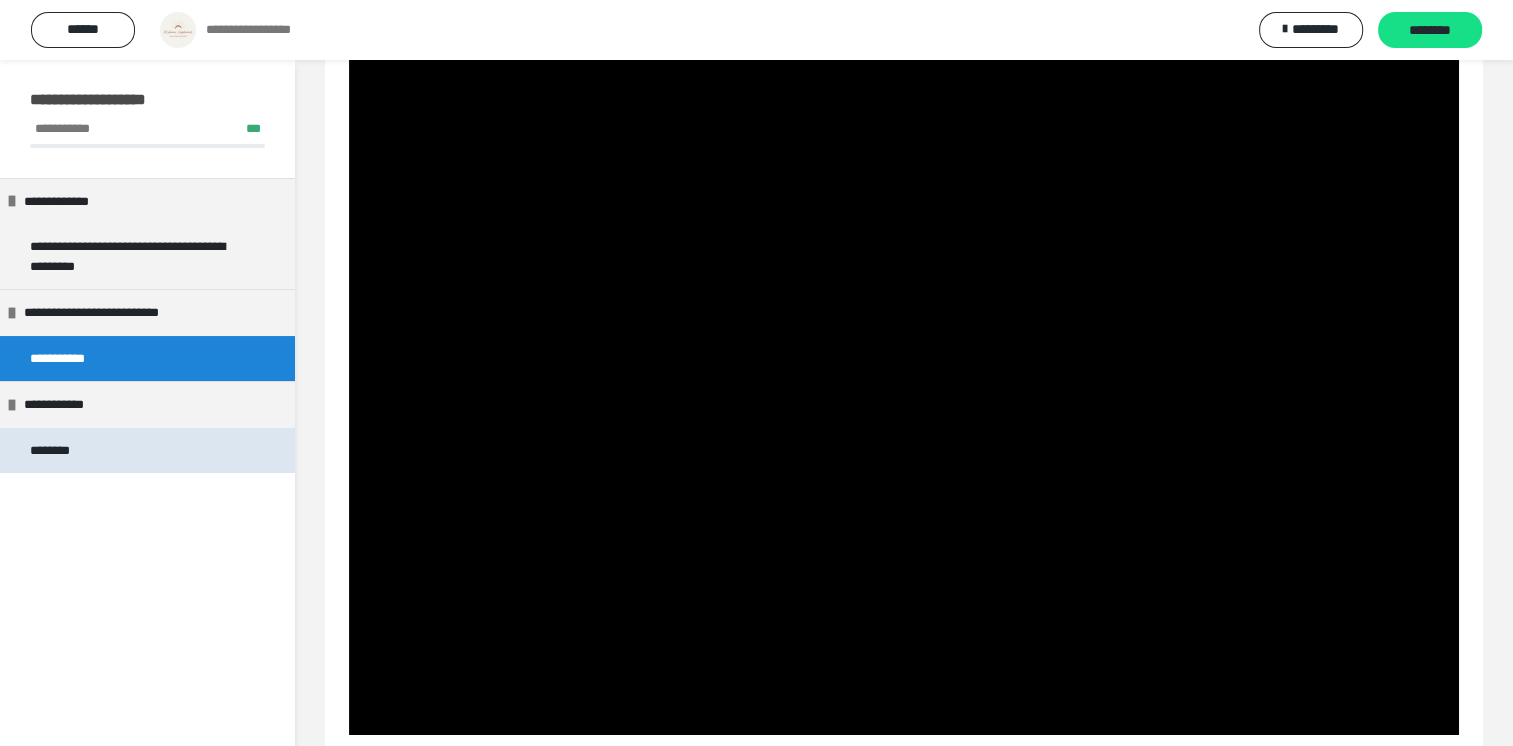click on "********" at bounding box center (64, 451) 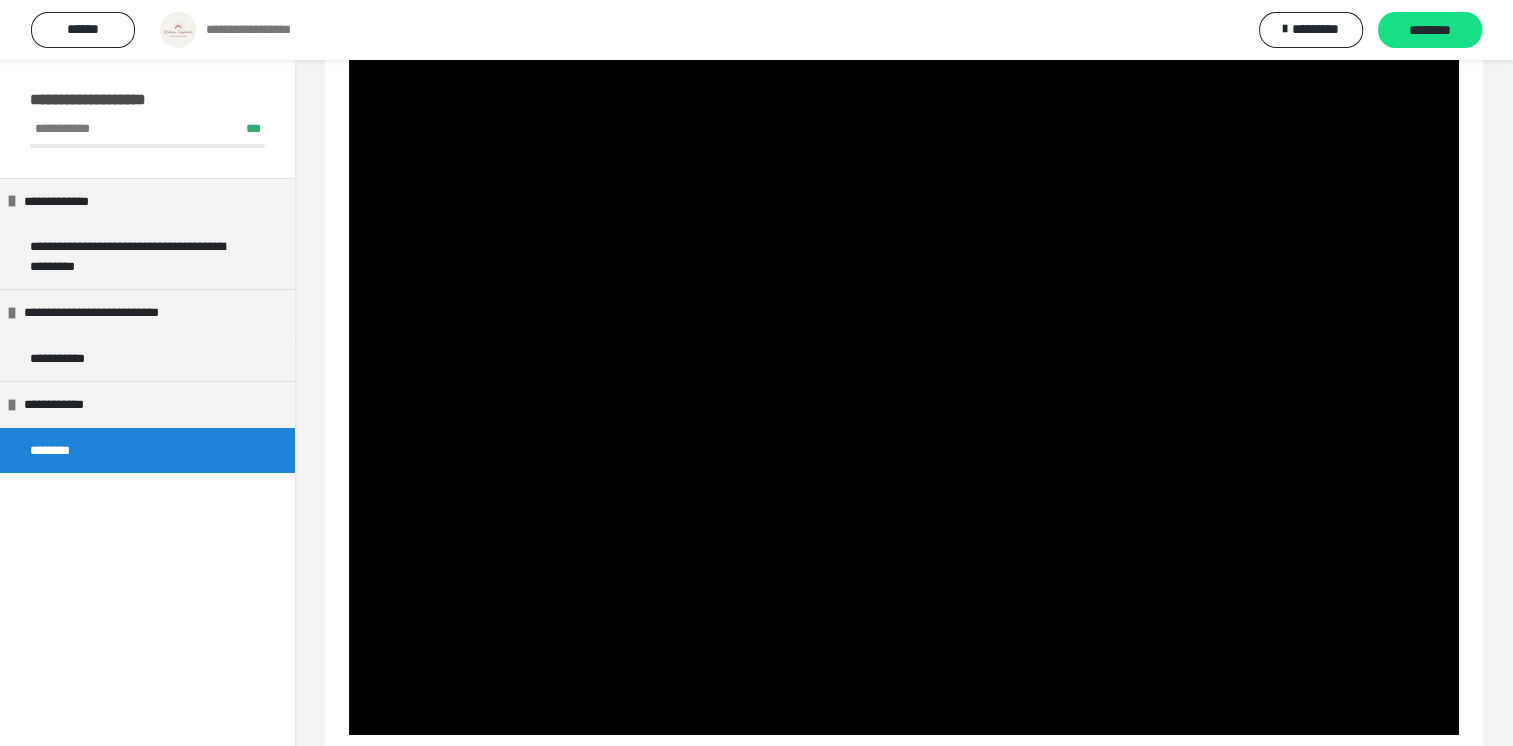 scroll, scrollTop: 60, scrollLeft: 0, axis: vertical 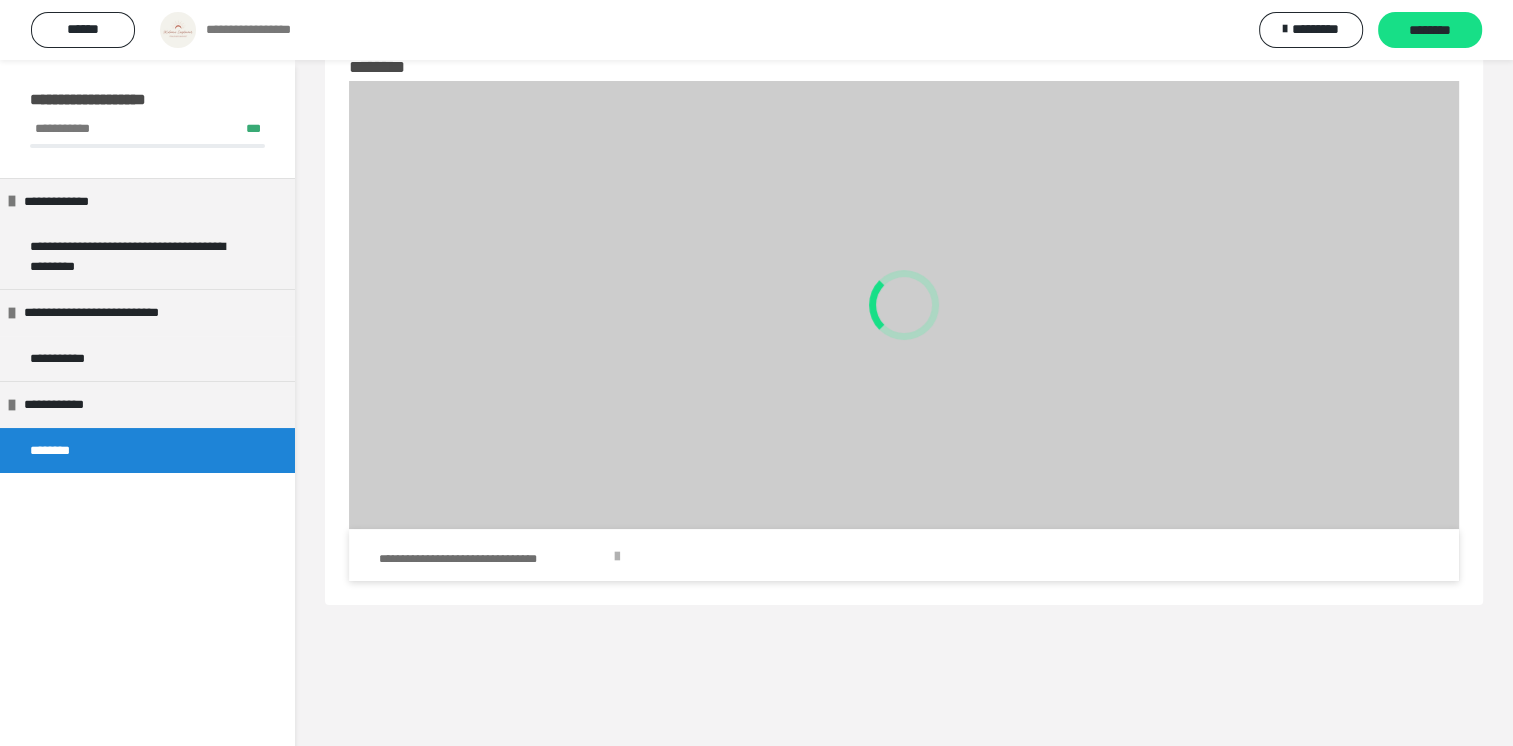 click on "**********" at bounding box center [569, 557] 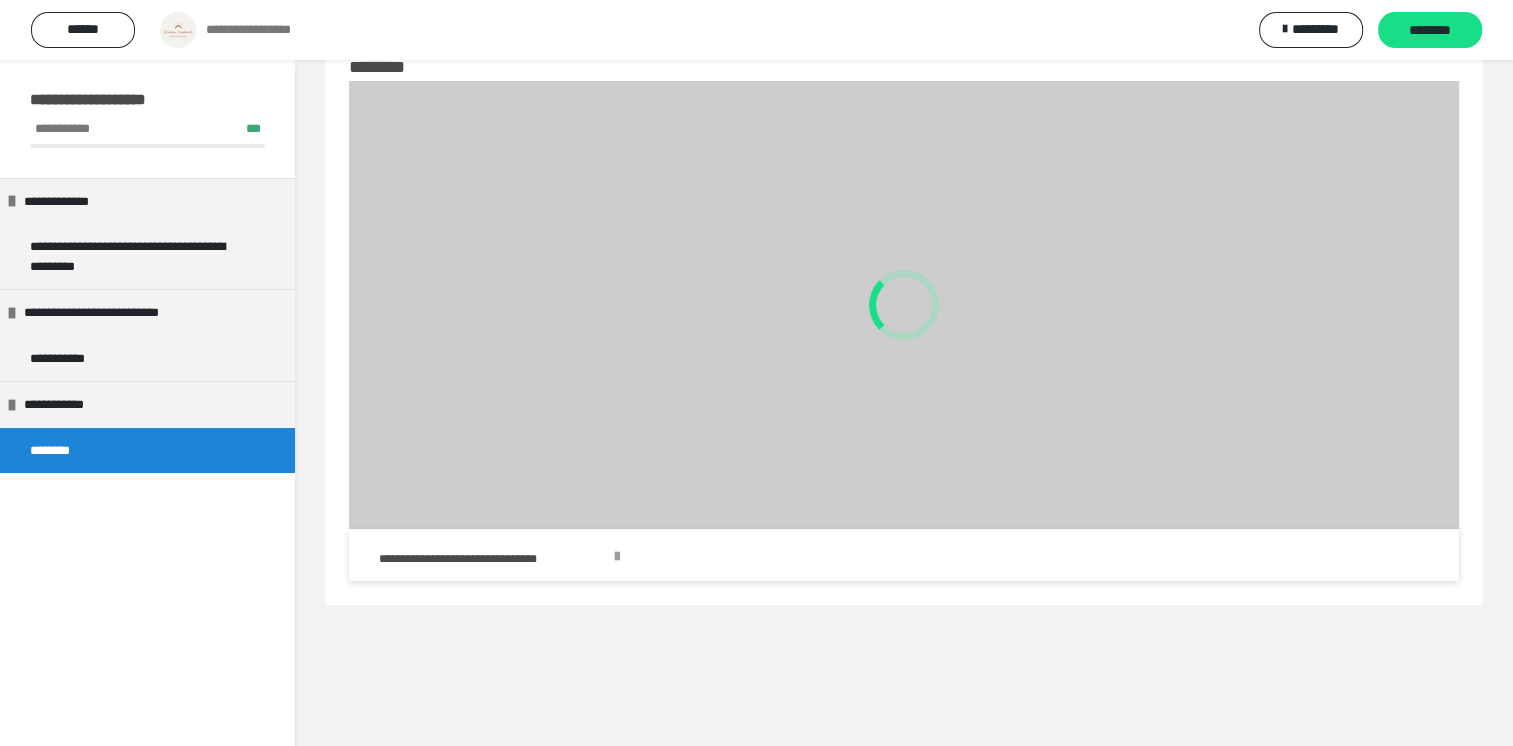 click on "**********" at bounding box center [904, 373] 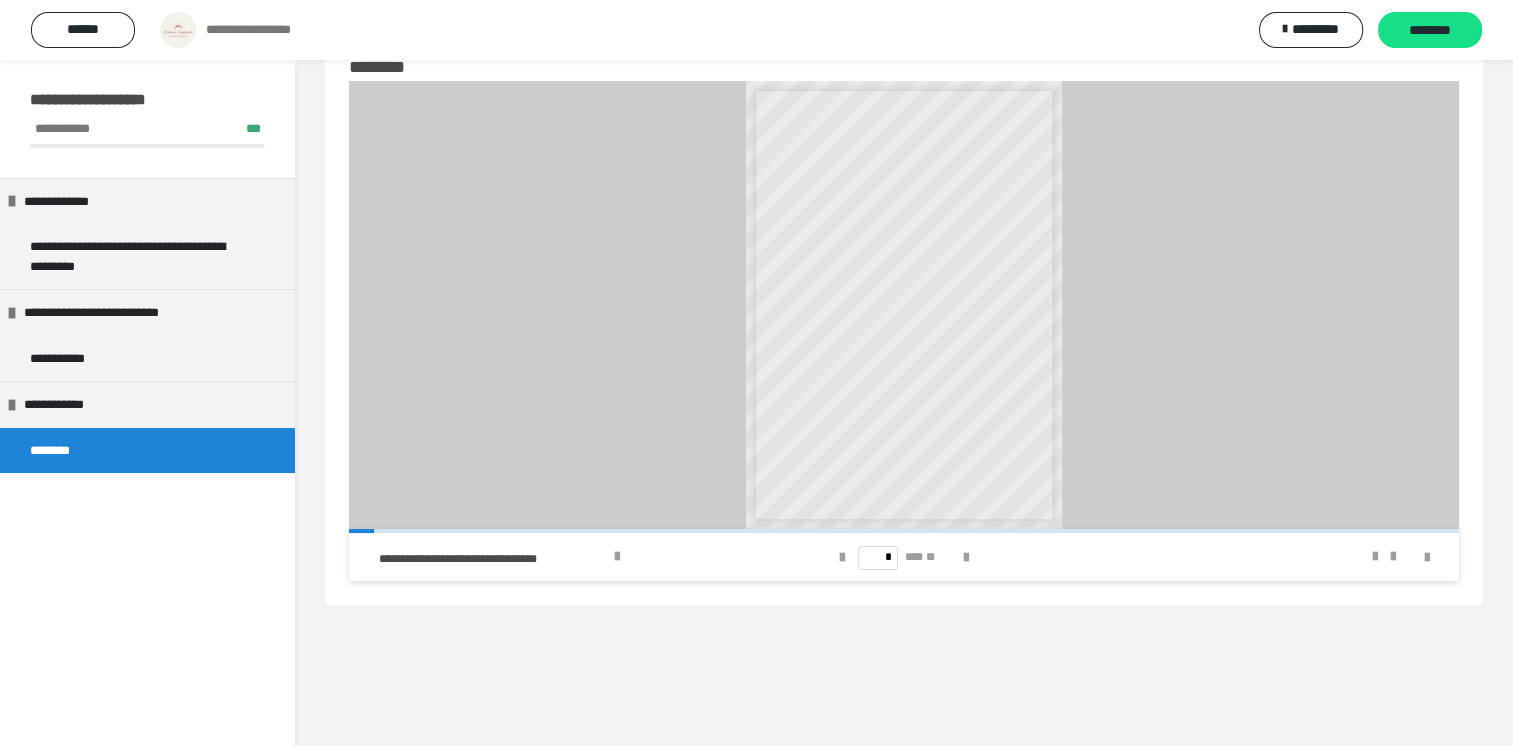 click on "**********" at bounding box center [756, 30] 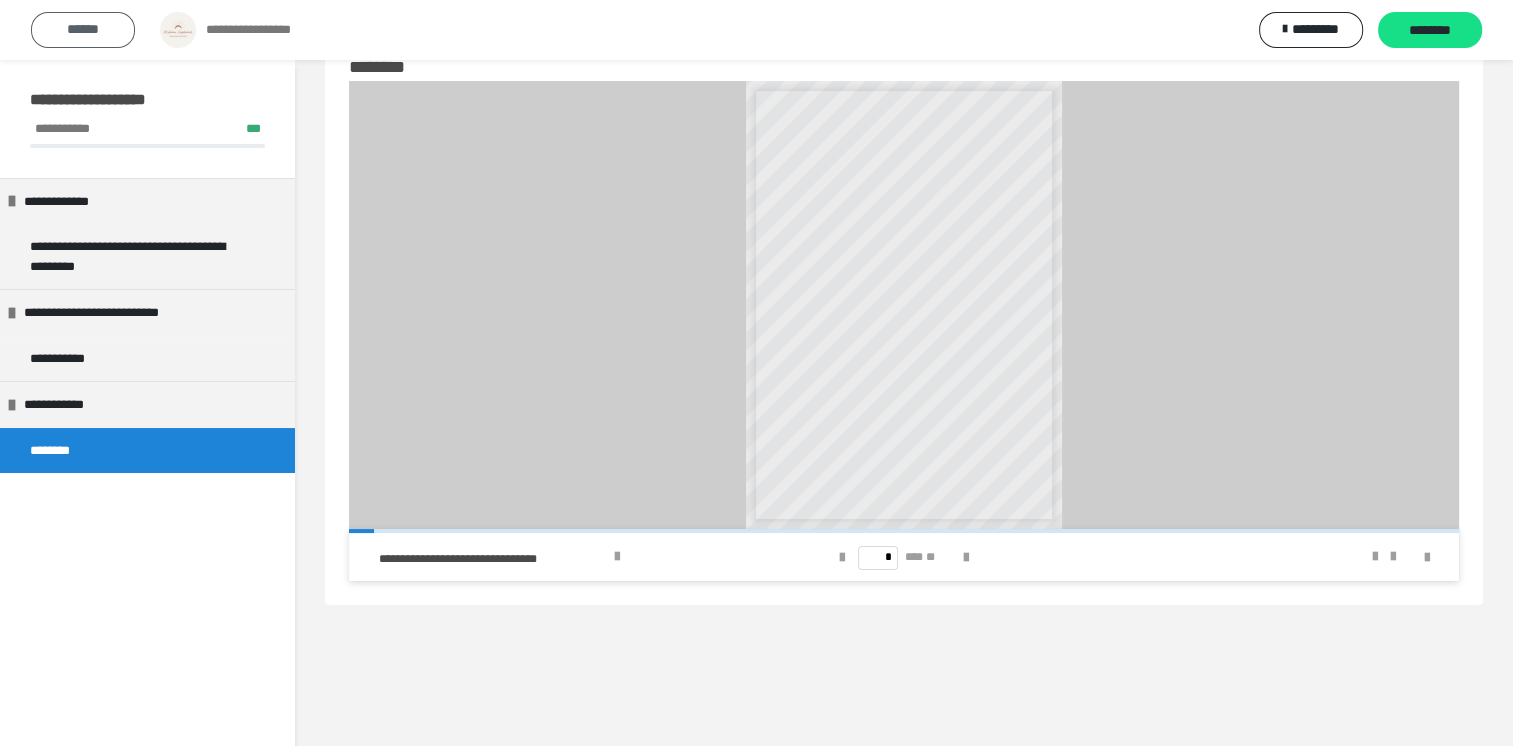 click on "******" at bounding box center [83, 29] 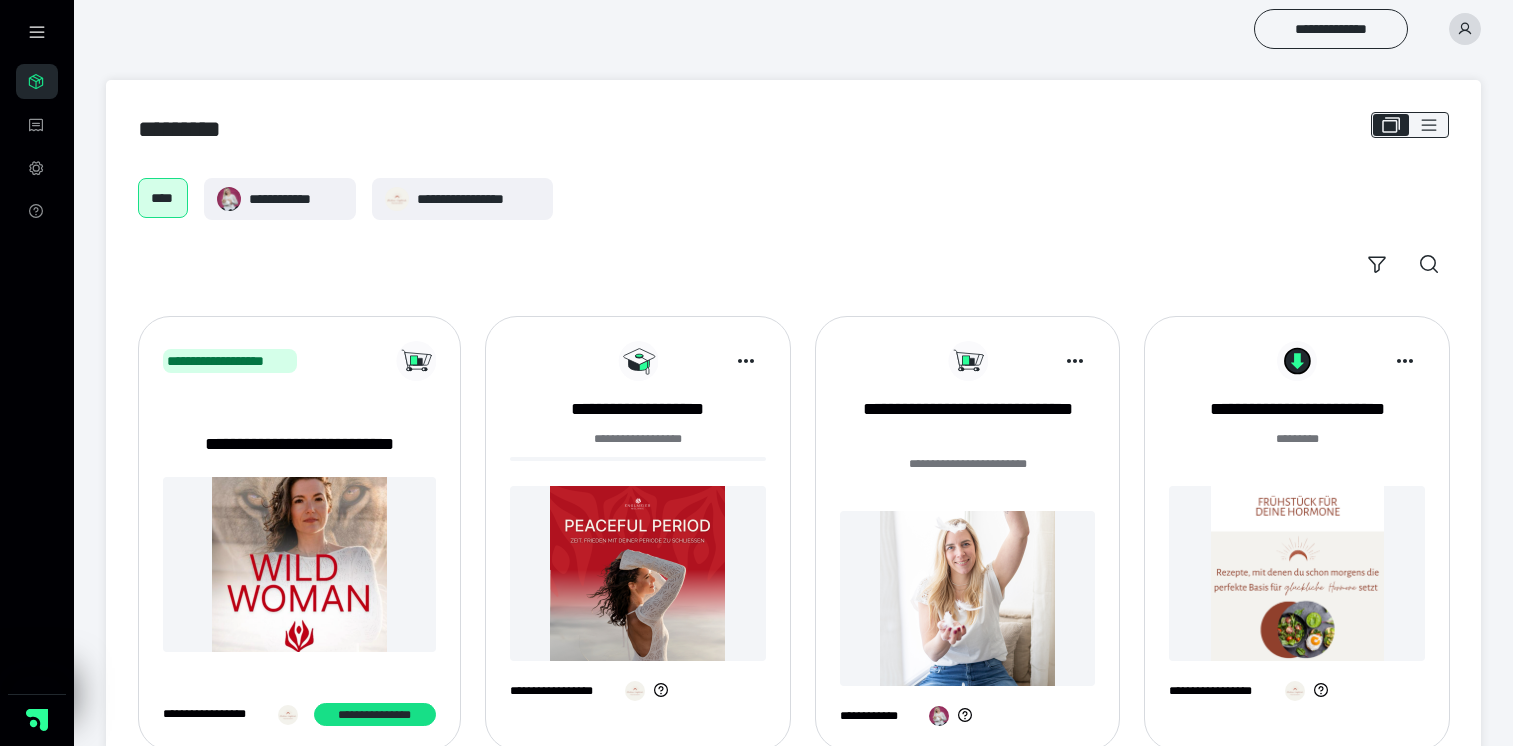scroll, scrollTop: 198, scrollLeft: 0, axis: vertical 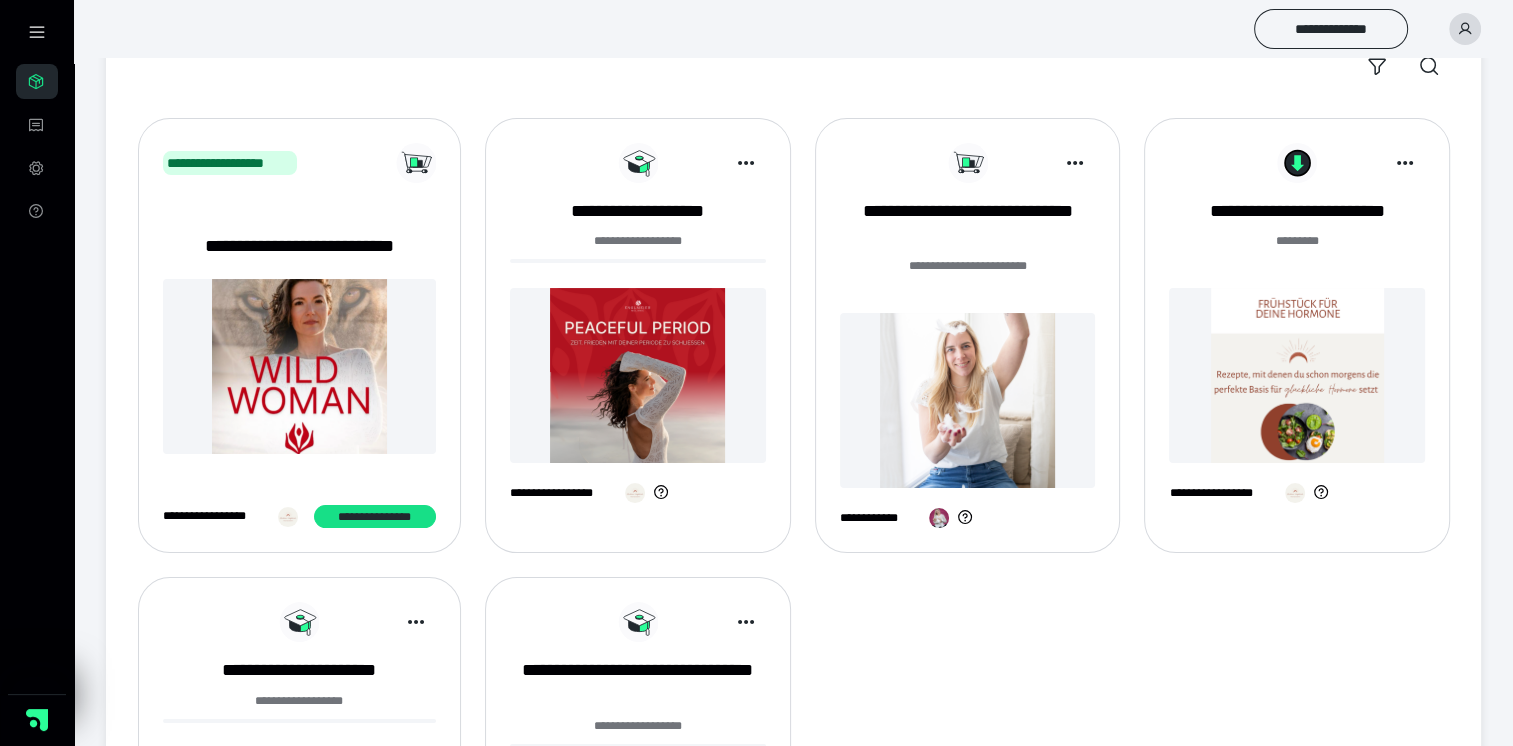 click at bounding box center (968, 400) 